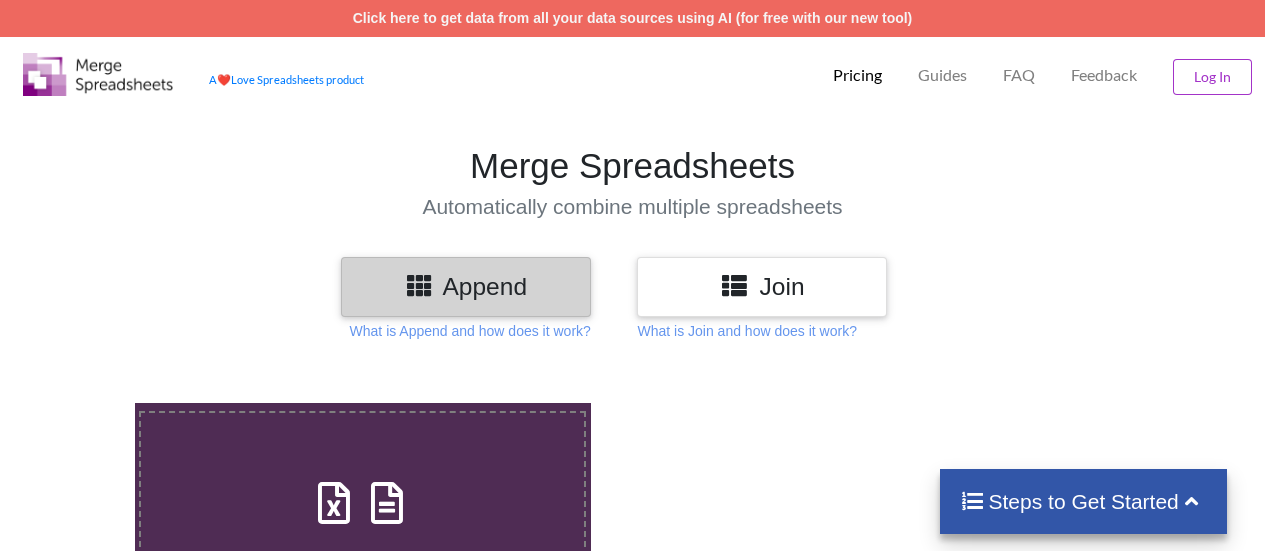 scroll, scrollTop: 0, scrollLeft: 0, axis: both 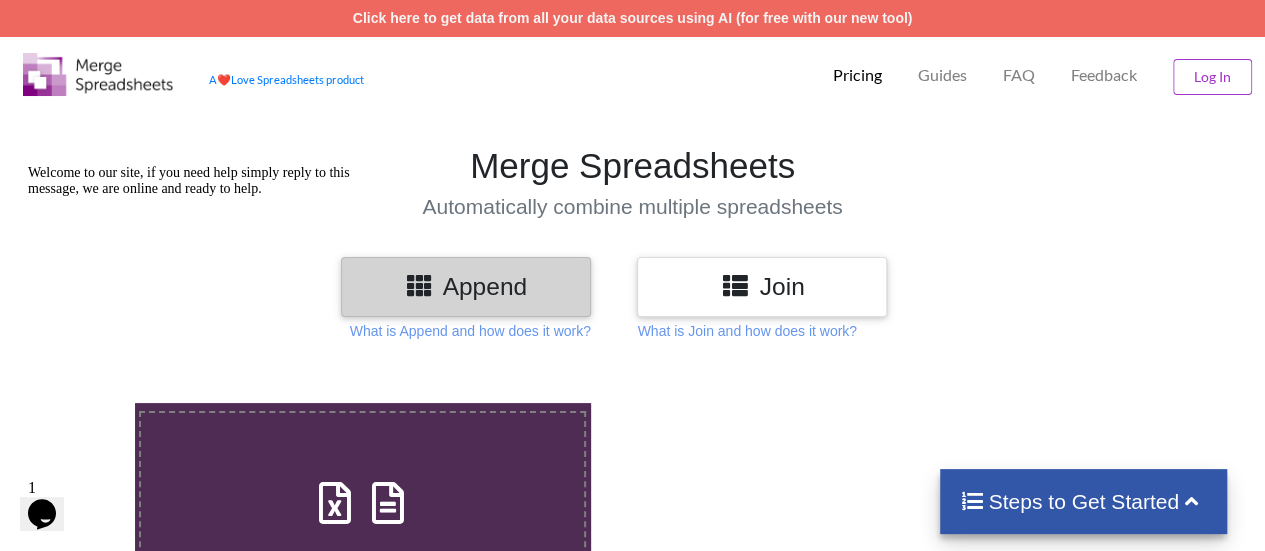 click on "Join" at bounding box center (762, 286) 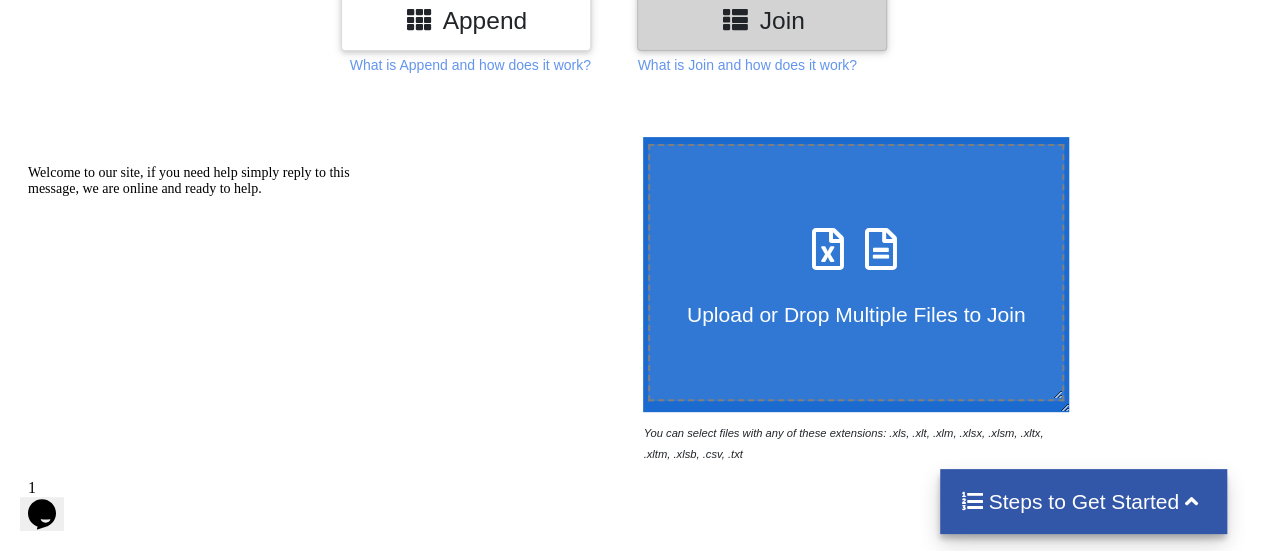 scroll, scrollTop: 300, scrollLeft: 0, axis: vertical 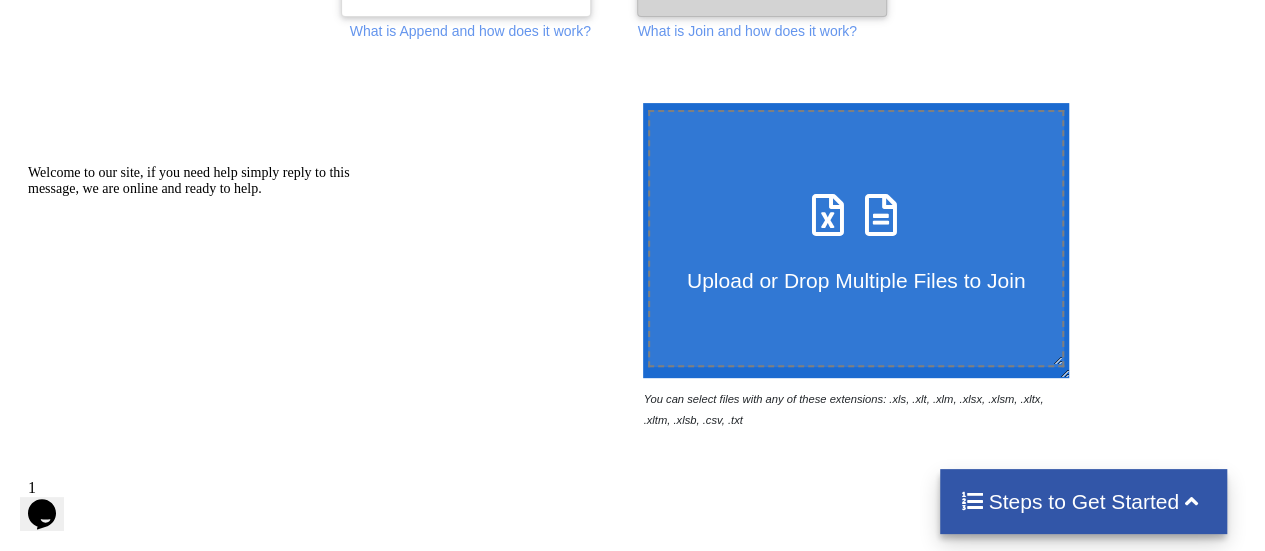 click on "Upload or Drop Multiple Files to Join" at bounding box center [856, 268] 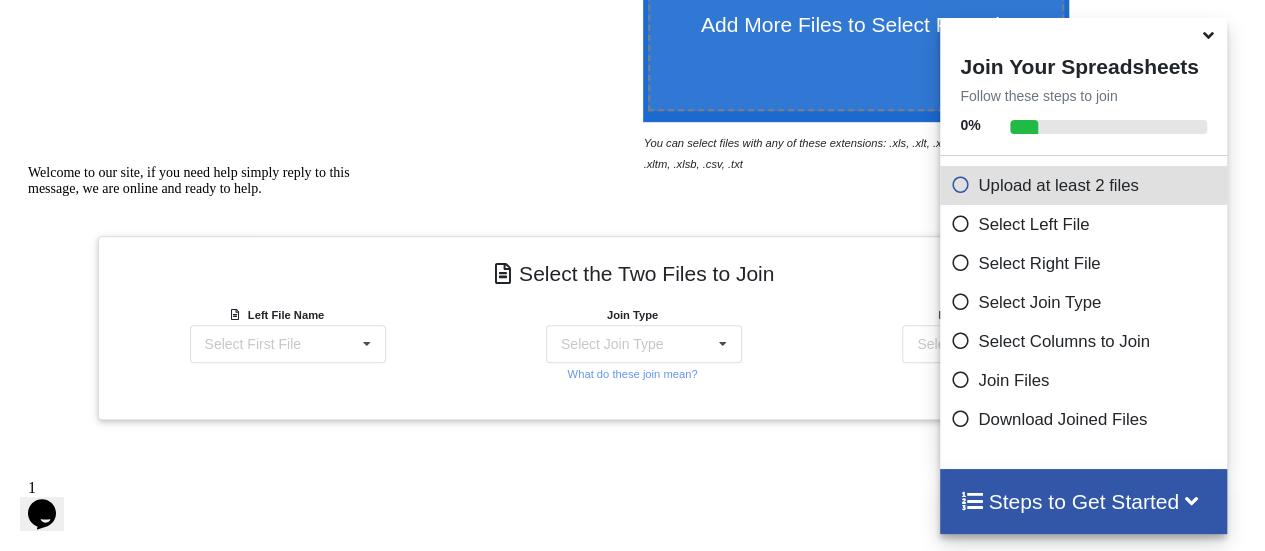 scroll, scrollTop: 391, scrollLeft: 0, axis: vertical 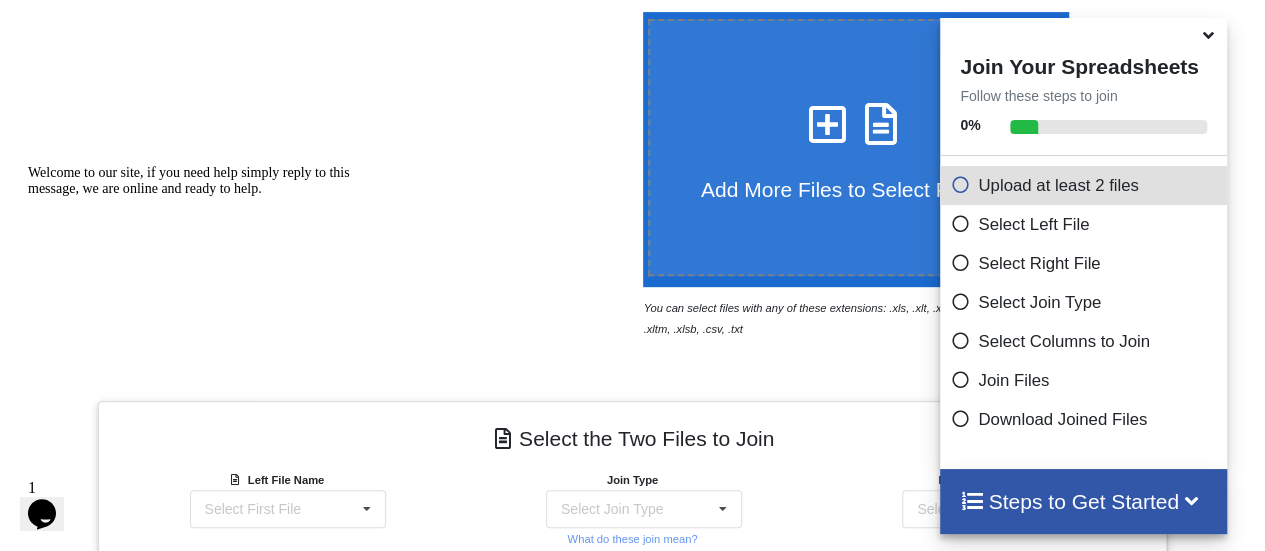 click at bounding box center (828, 114) 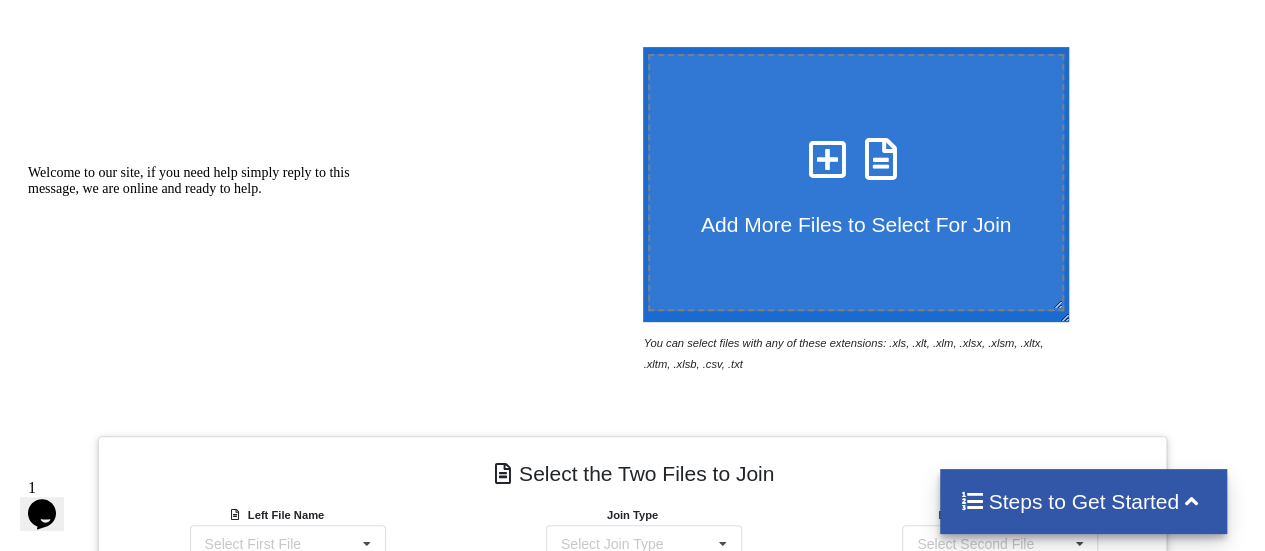 scroll, scrollTop: 556, scrollLeft: 0, axis: vertical 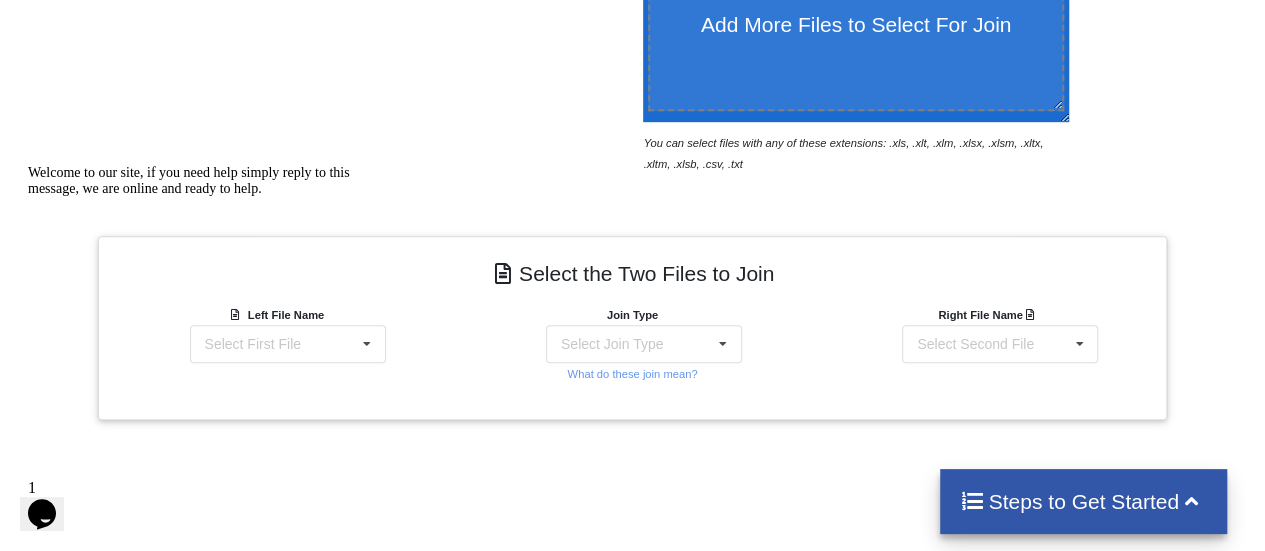 click on "Welcome to our site, if you need help simply reply to this message, we are online and ready to help." at bounding box center [208, 181] 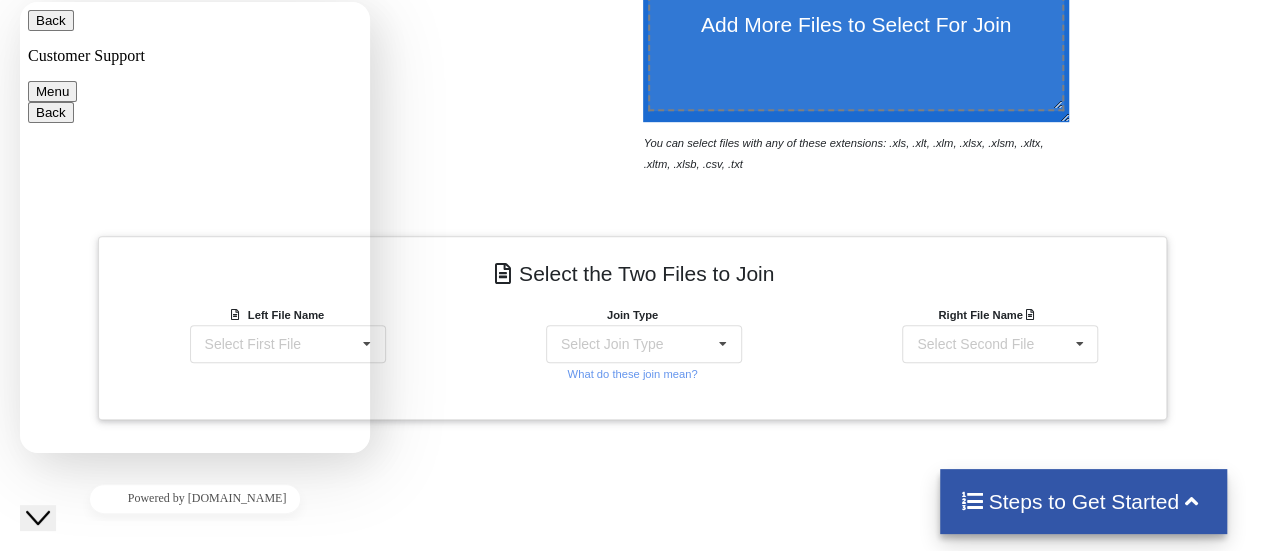 click on "Add More Files to Select For Join  You can select files with any of these extensions: .xls, .xlt, .xlm, .xlsx, .xlsm, .xltx, .xltm, .xlsb, .csv, .txt Join Your Spreadsheets Follow these steps to join 0 %     Upload at least 2 files     Select Left File     Select Right File     Select Join Type     Select Columns to Join     Join Files     Download Joined Files  Steps to Get Started   Select the Two Files to Join   Left File Name Select First File e-AHMEDABAD ASSET-KALOL CTF_1_7_2025.xlsx : Audit Detail Join Type Select Join Type   INNER JOIN   LEFT JOIN   RIGHT JOIN   FULL JOIN What do these join mean? Right File Name Select Second File e-AHMEDABAD ASSET-KALOL CTF_1_7_2025.xlsx : Audit Detail" at bounding box center (632, 321) 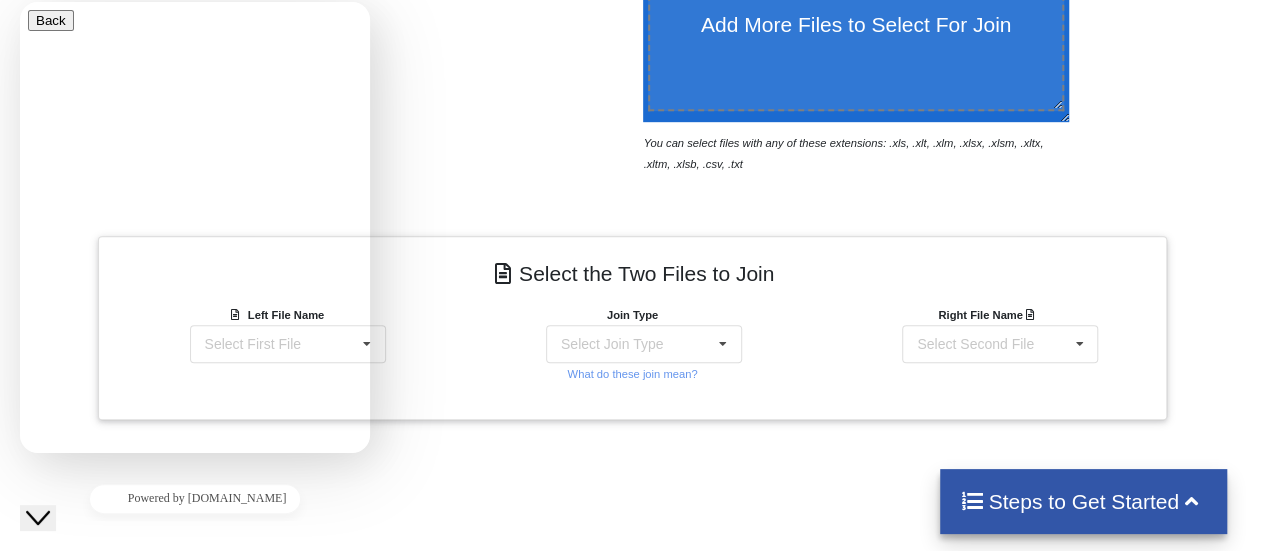 click 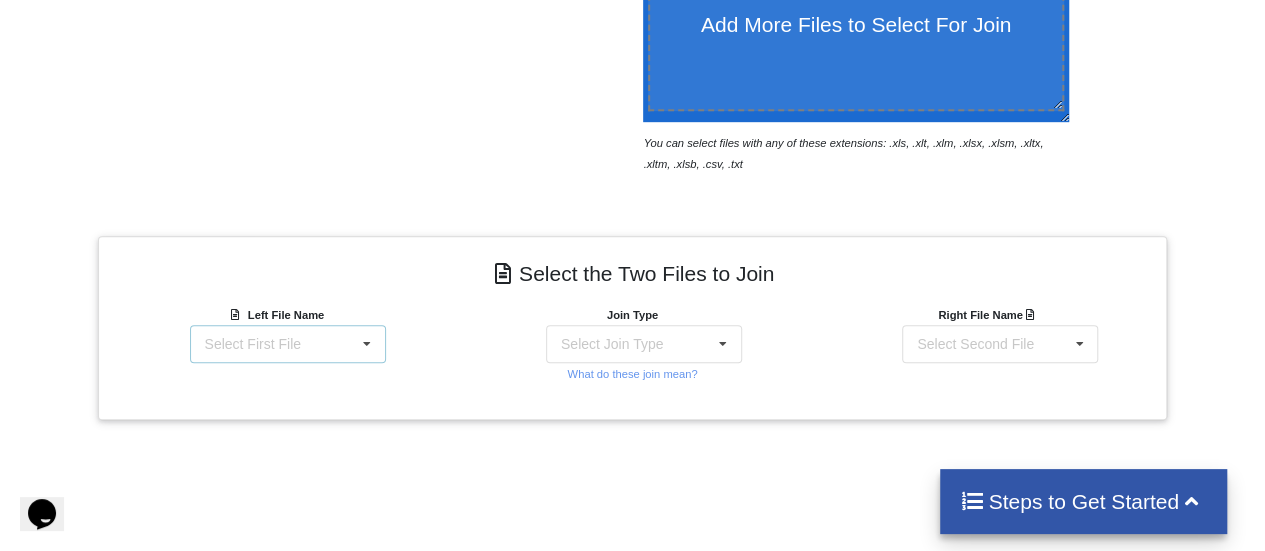 click at bounding box center (367, 344) 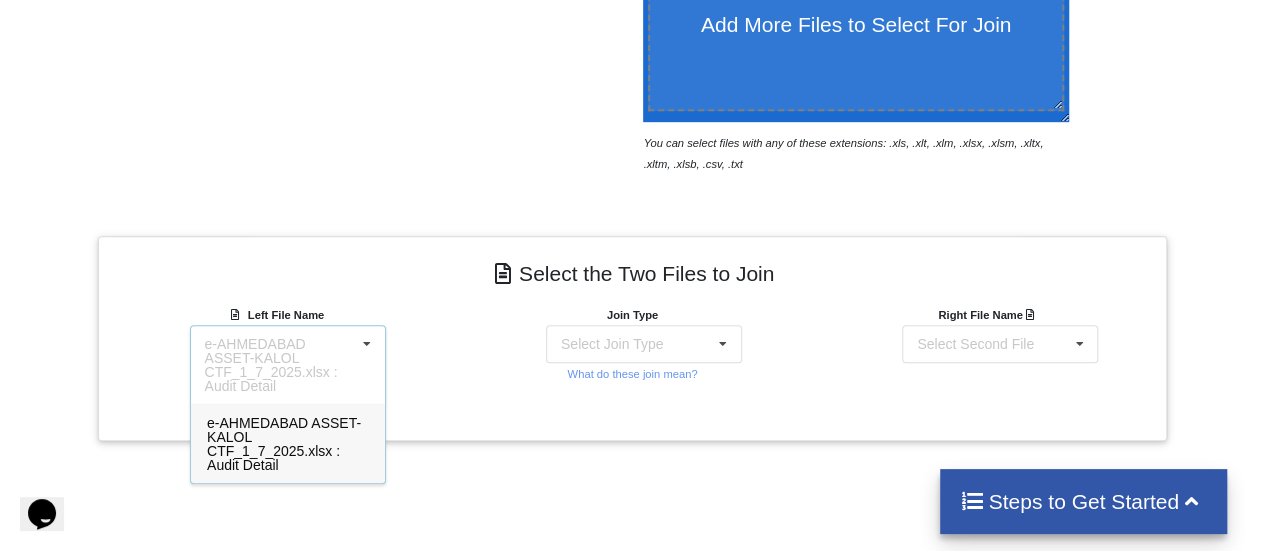 click on "Add More Files to Select For Join" at bounding box center (856, 24) 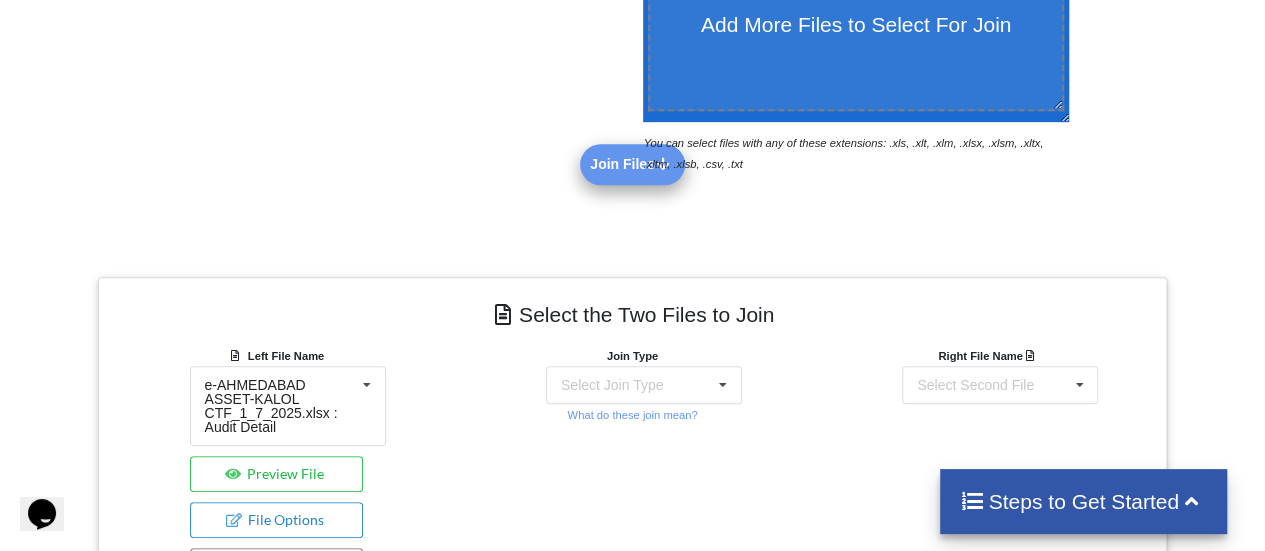 scroll, scrollTop: 126, scrollLeft: 0, axis: vertical 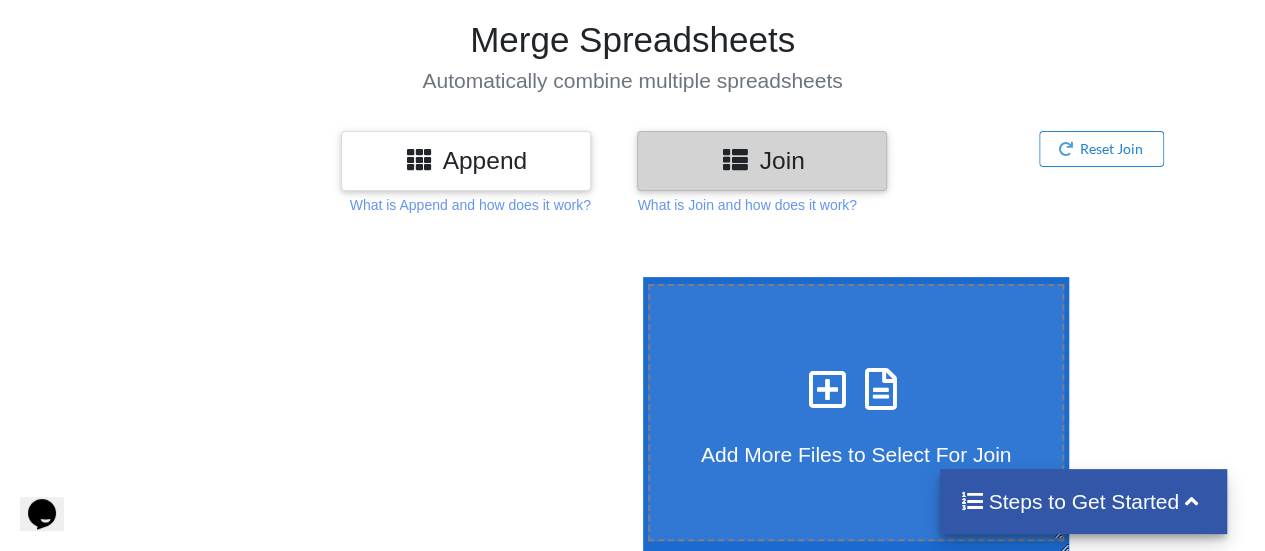 type on "C:\fakepath\e-N_H_3_7_2025.xlsx" 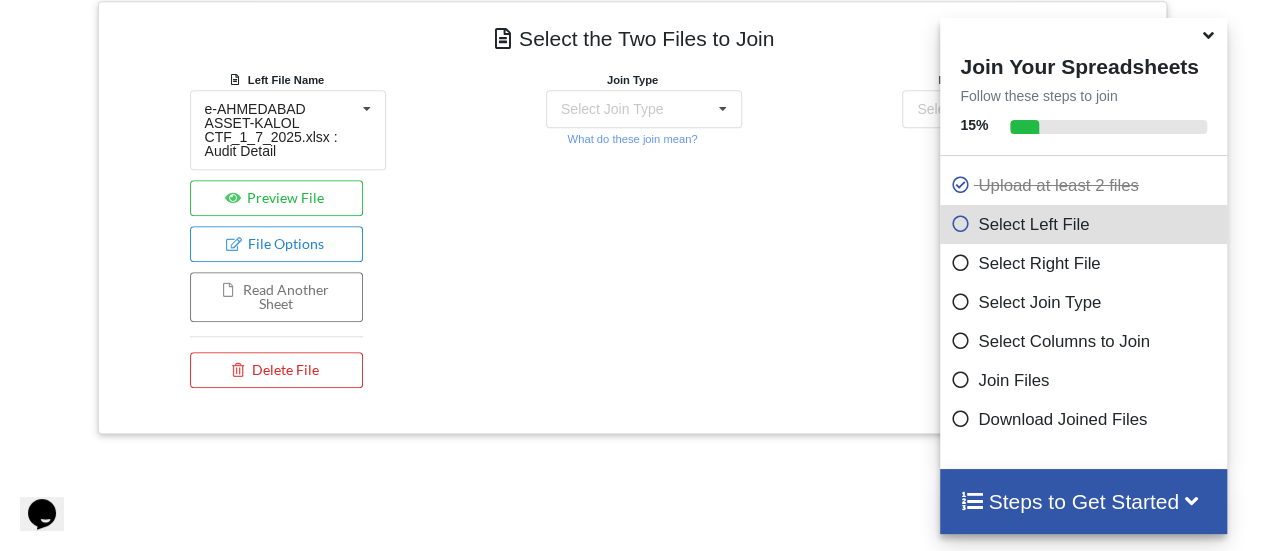 scroll, scrollTop: 872, scrollLeft: 0, axis: vertical 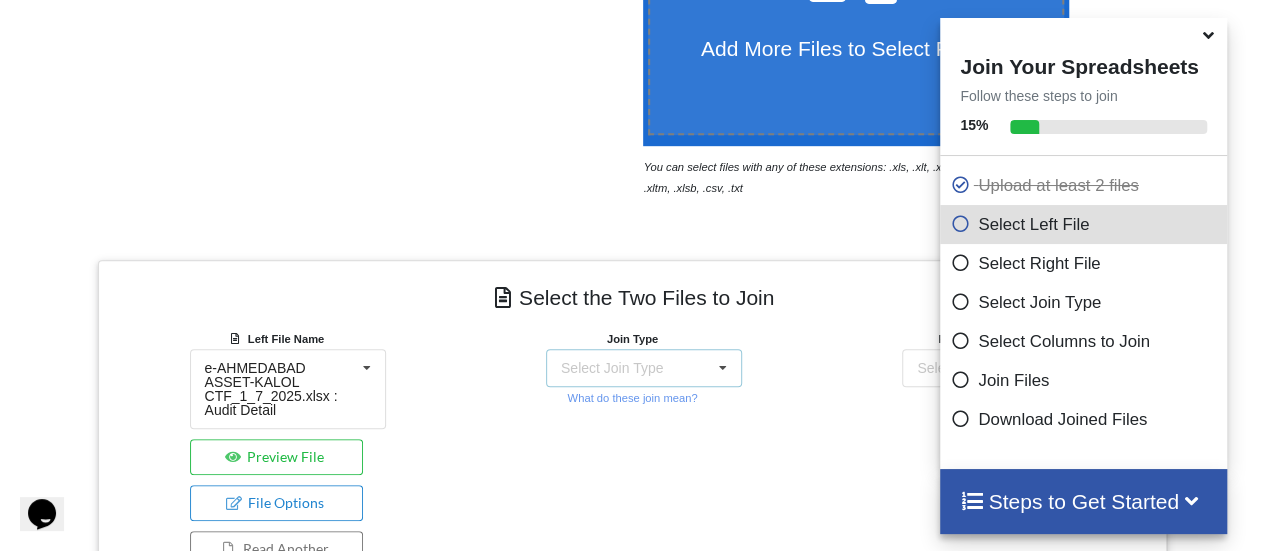 click at bounding box center [723, 368] 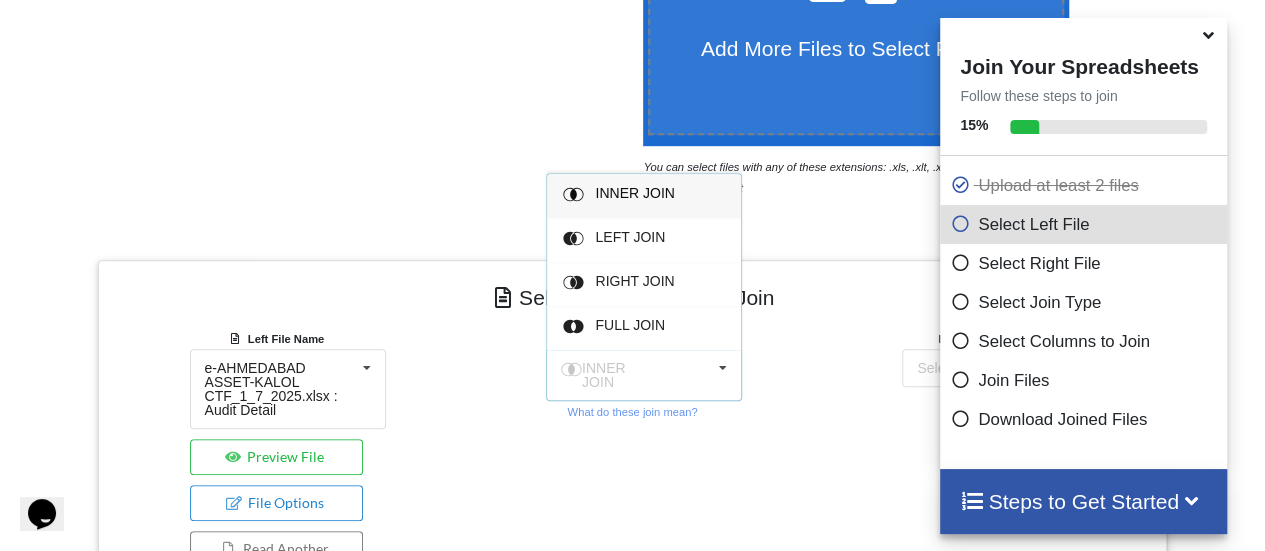 click on "INNER JOIN" at bounding box center [604, 375] 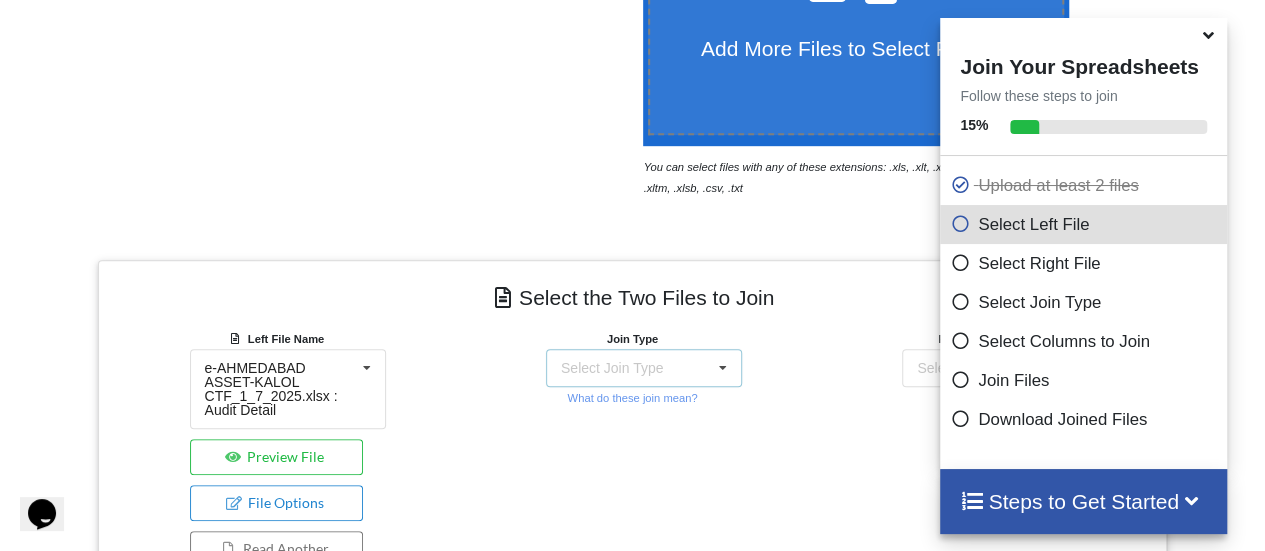 click on "Select Join Type" at bounding box center [612, 368] 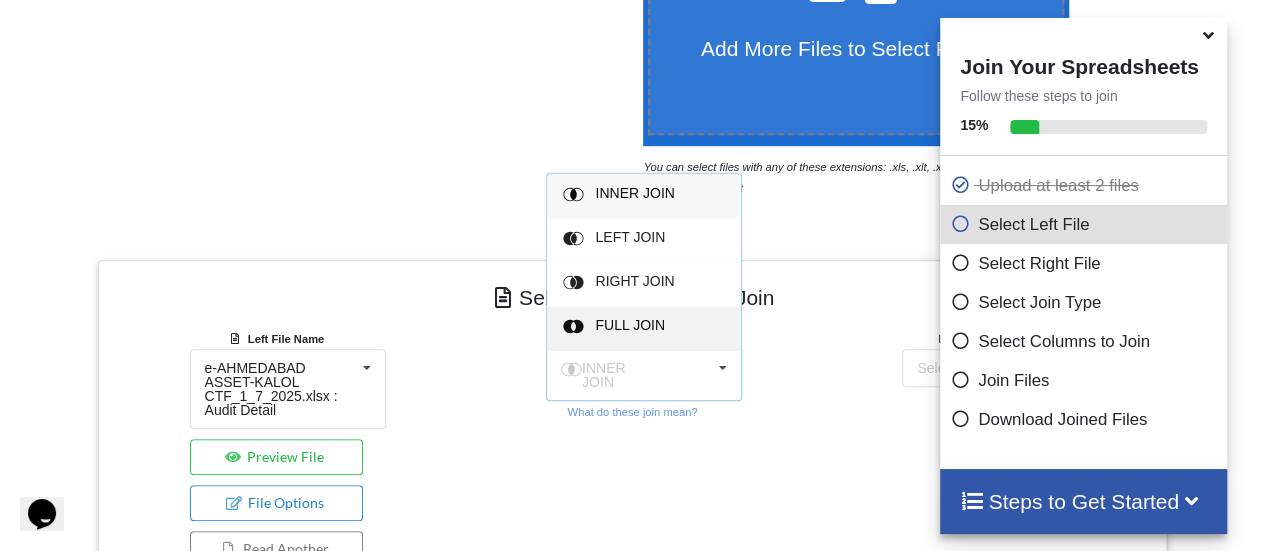 click on "FULL JOIN" at bounding box center [634, 193] 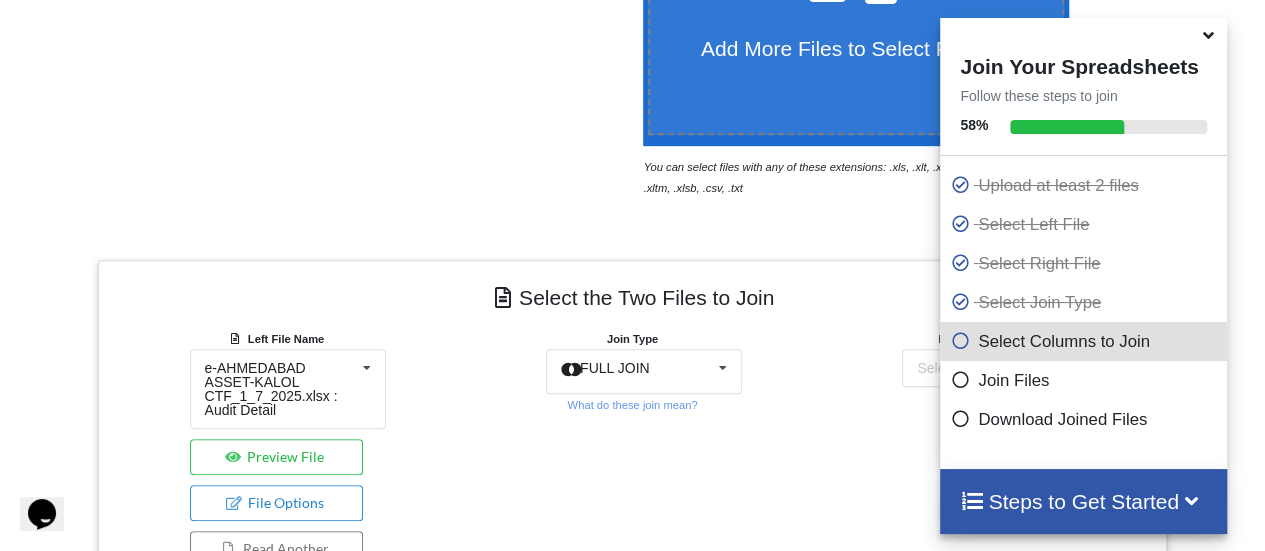 click at bounding box center (960, 376) 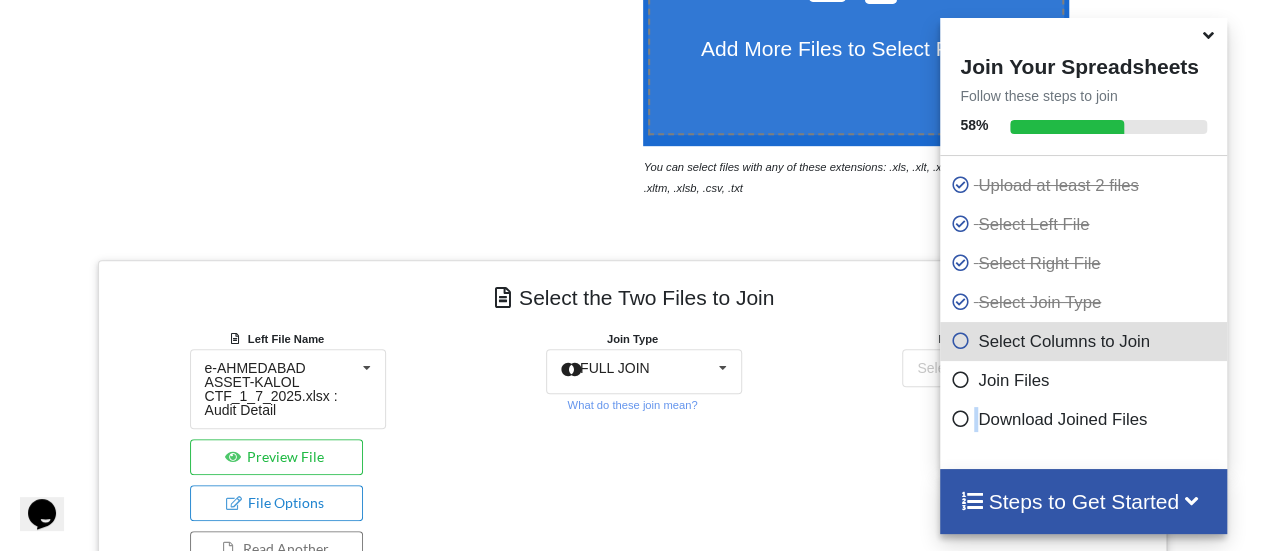 click at bounding box center [960, 415] 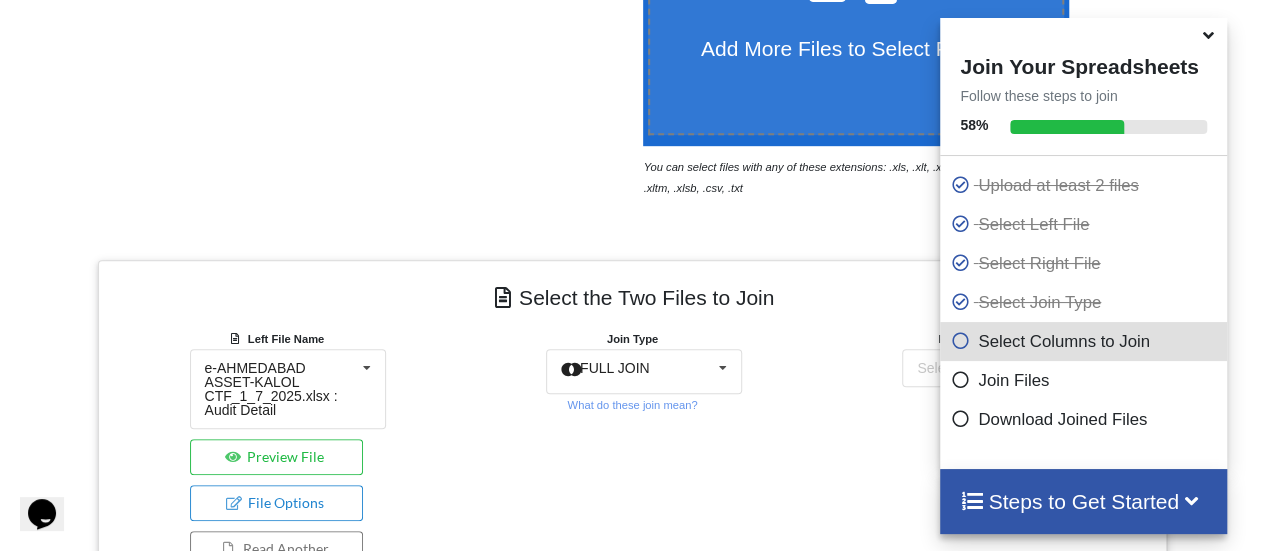 click at bounding box center (960, 337) 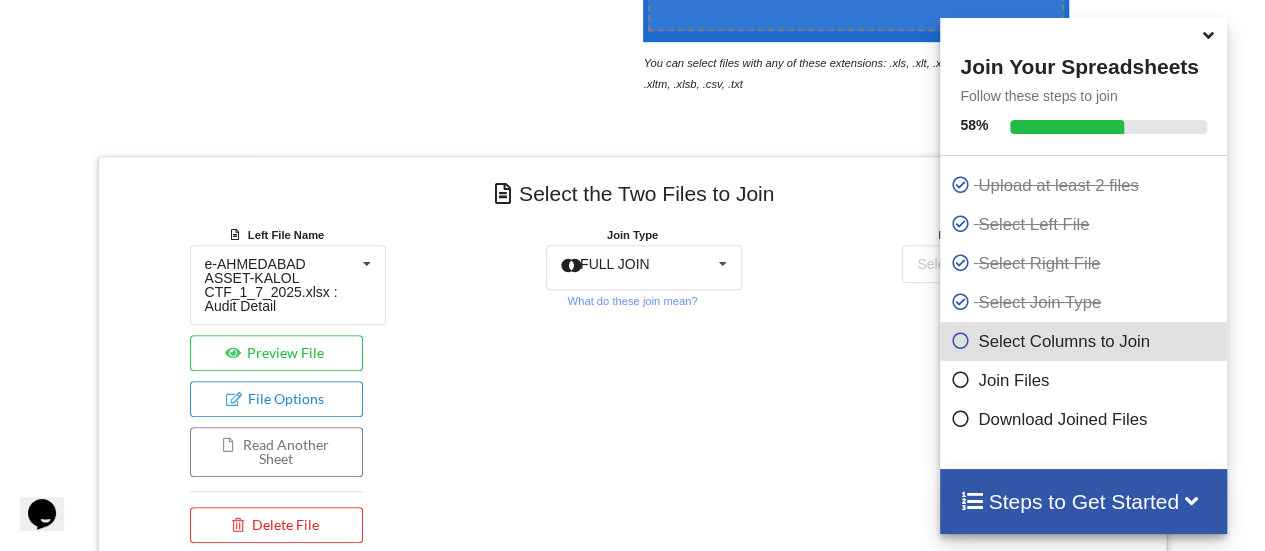 scroll, scrollTop: 732, scrollLeft: 0, axis: vertical 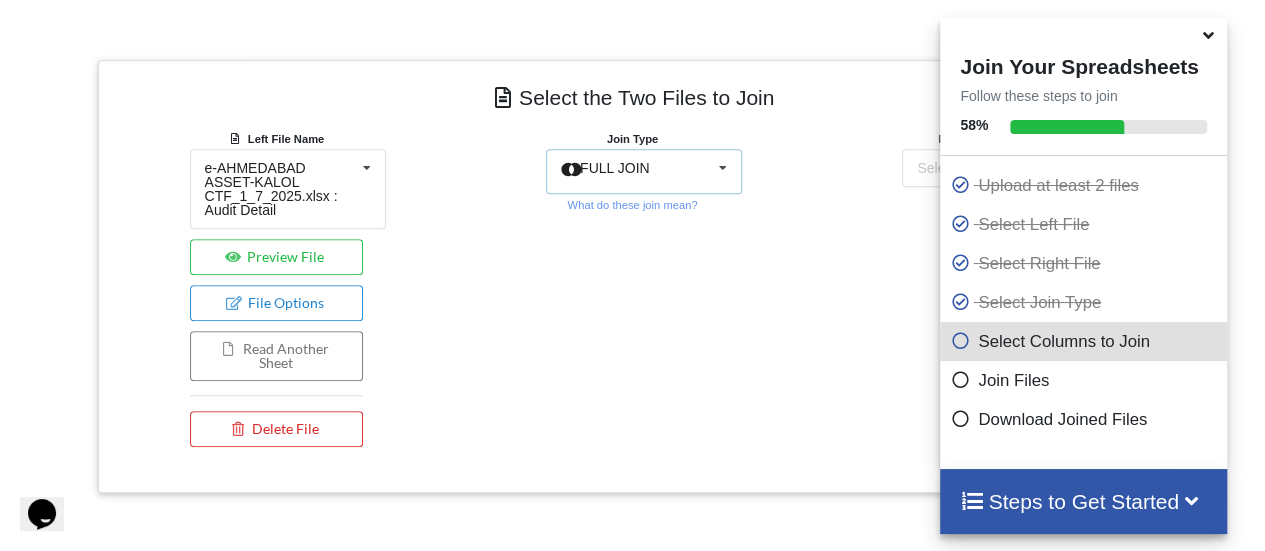 click on "FULL JOIN   INNER JOIN   LEFT JOIN   RIGHT JOIN   FULL JOIN" at bounding box center [644, 171] 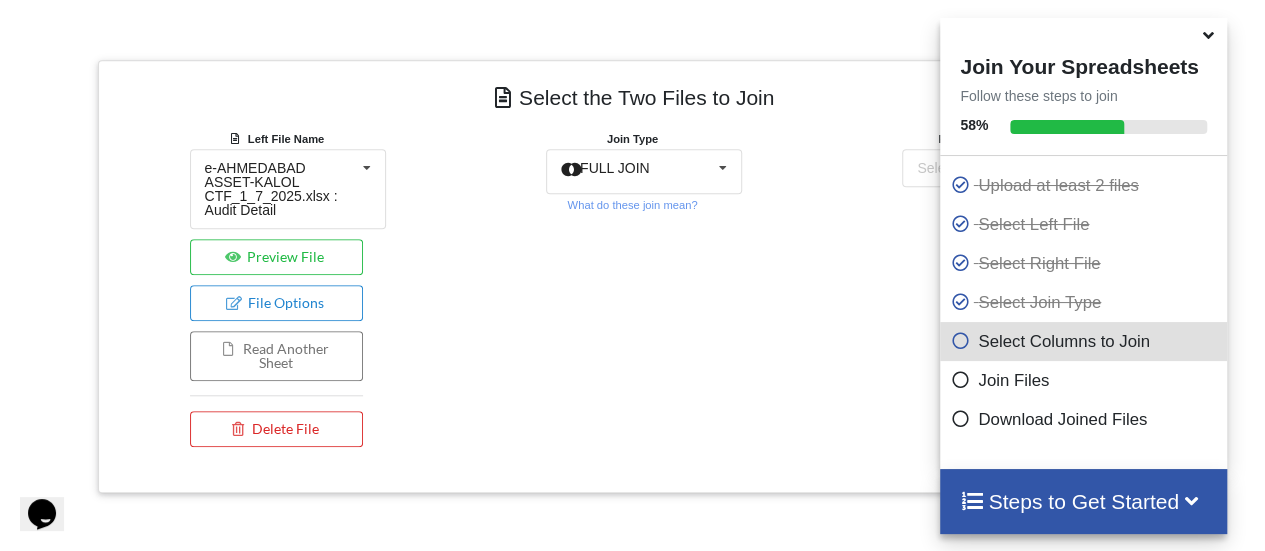 click on "Steps to Get Started" at bounding box center (1083, 501) 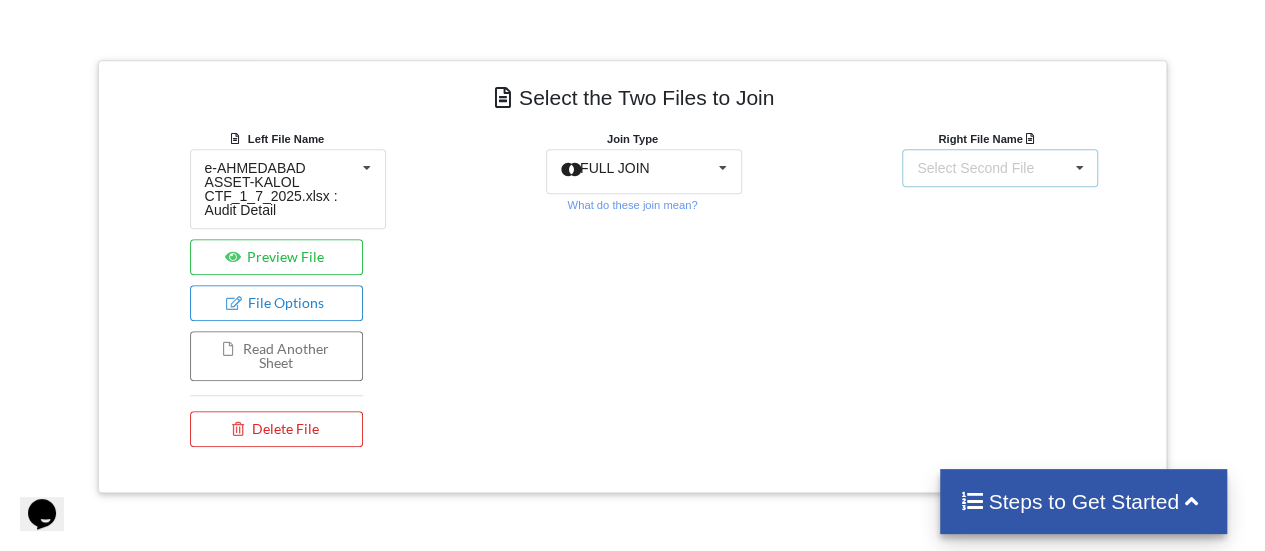 click on "Select Second File" at bounding box center (975, 168) 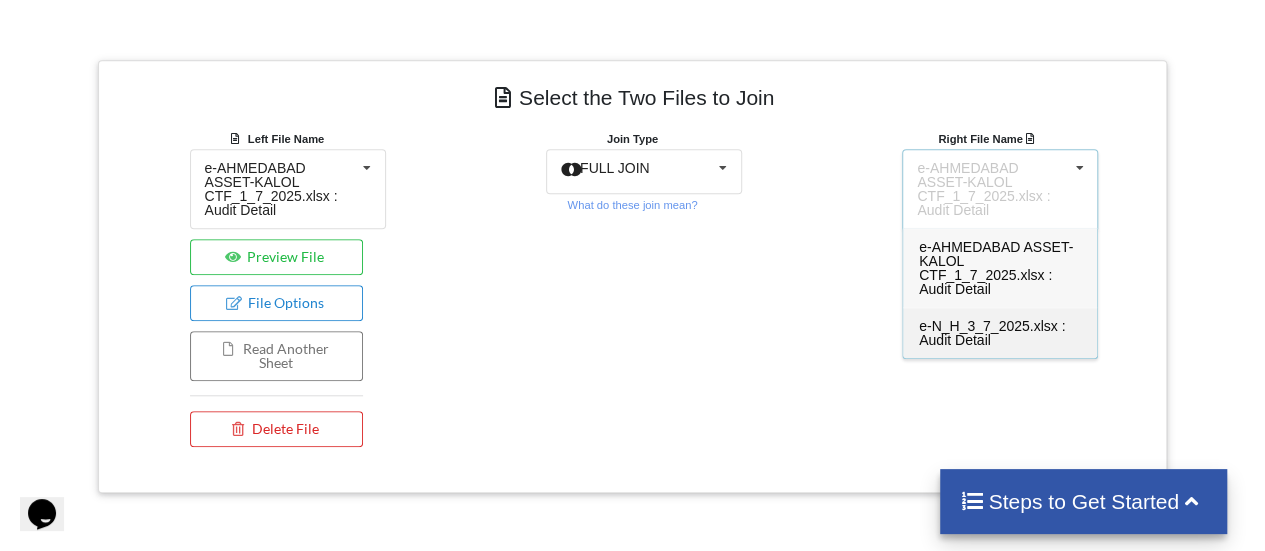 click on "e-N_H_3_7_2025.xlsx : Audit Detail" at bounding box center [992, 333] 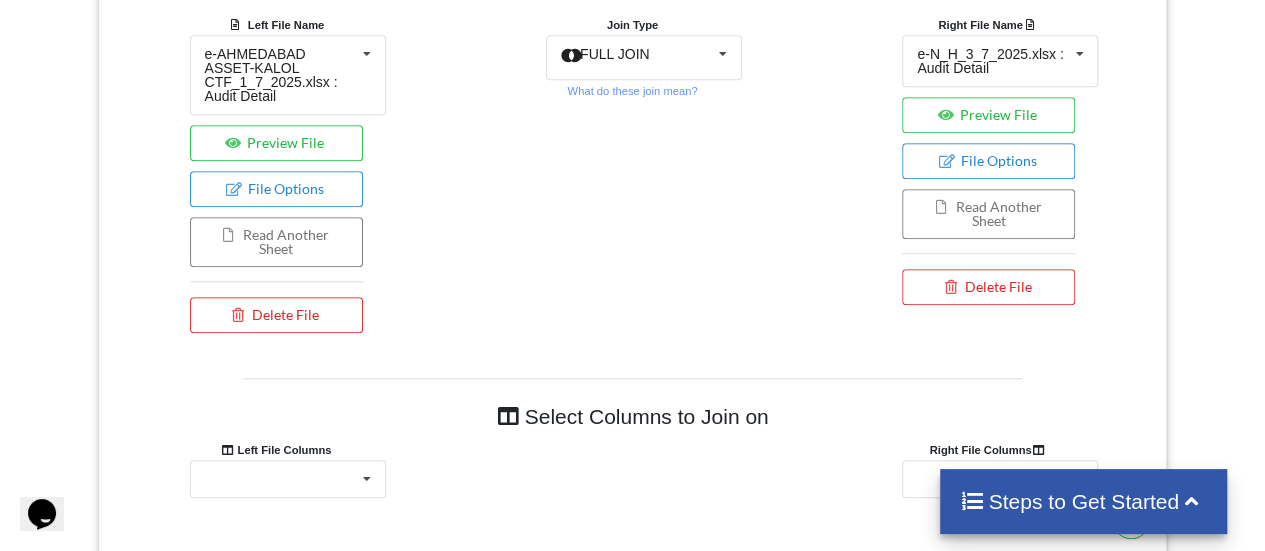 scroll, scrollTop: 1072, scrollLeft: 0, axis: vertical 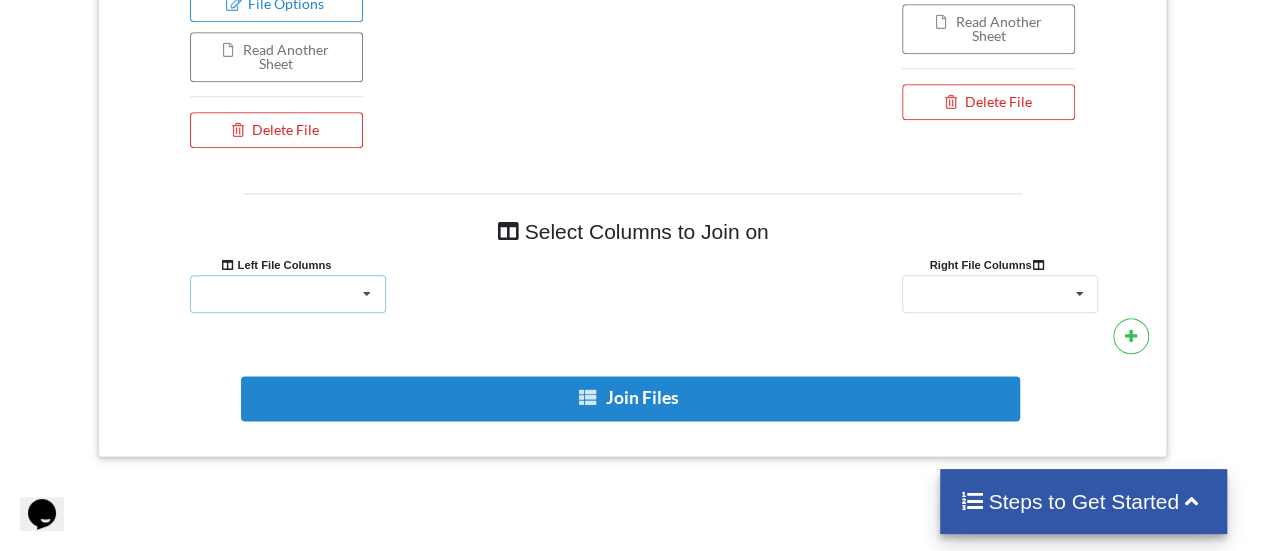 click at bounding box center (367, 294) 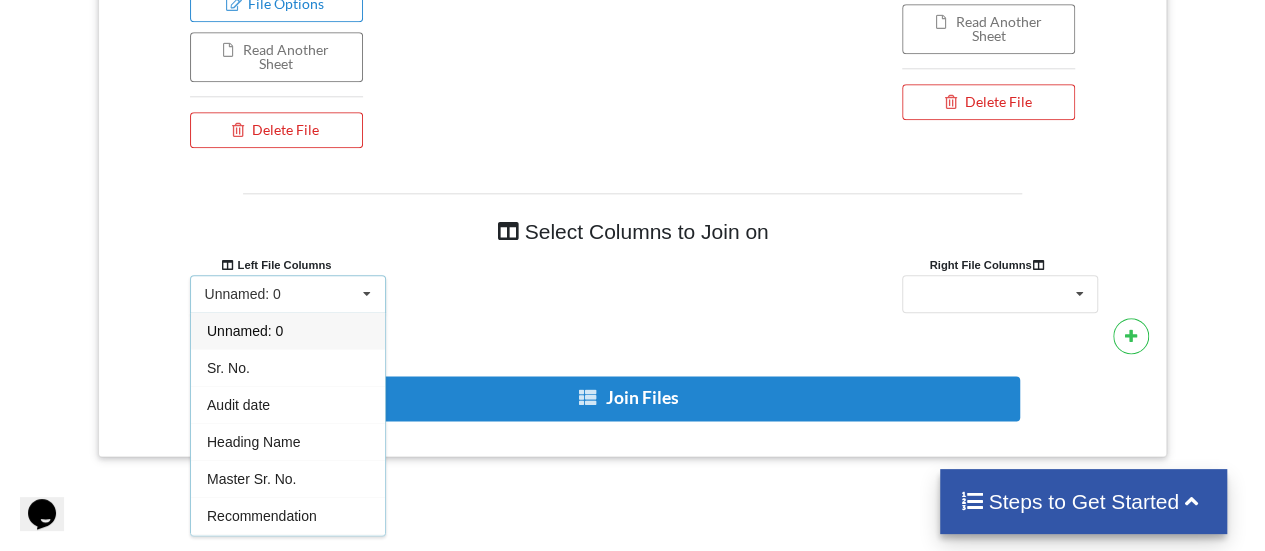click at bounding box center (632, 294) 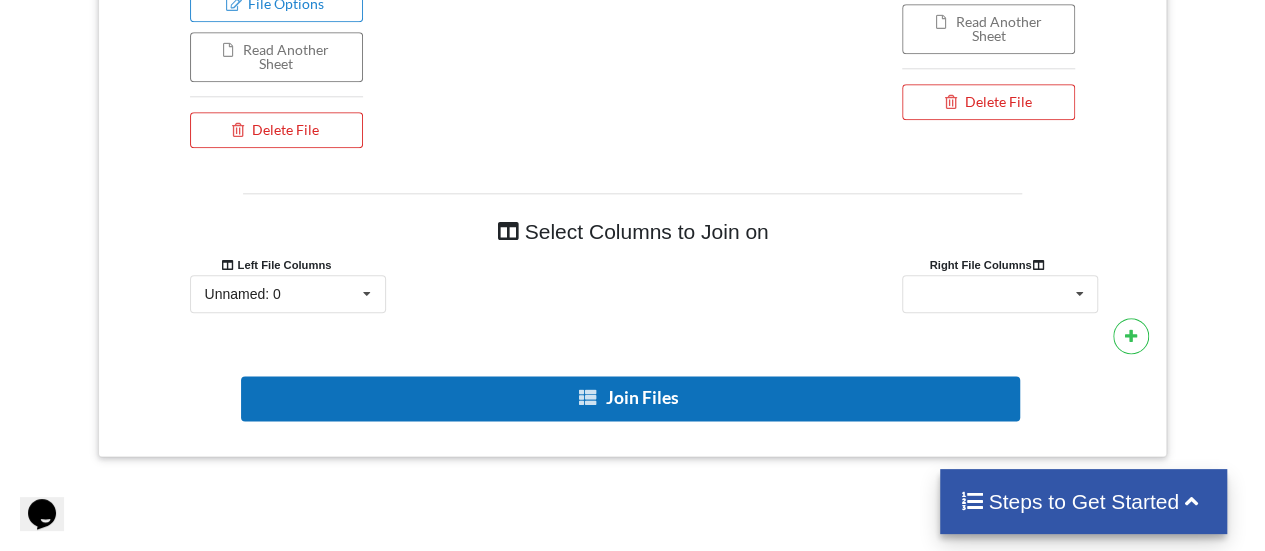 click on "Join Files" at bounding box center [630, 398] 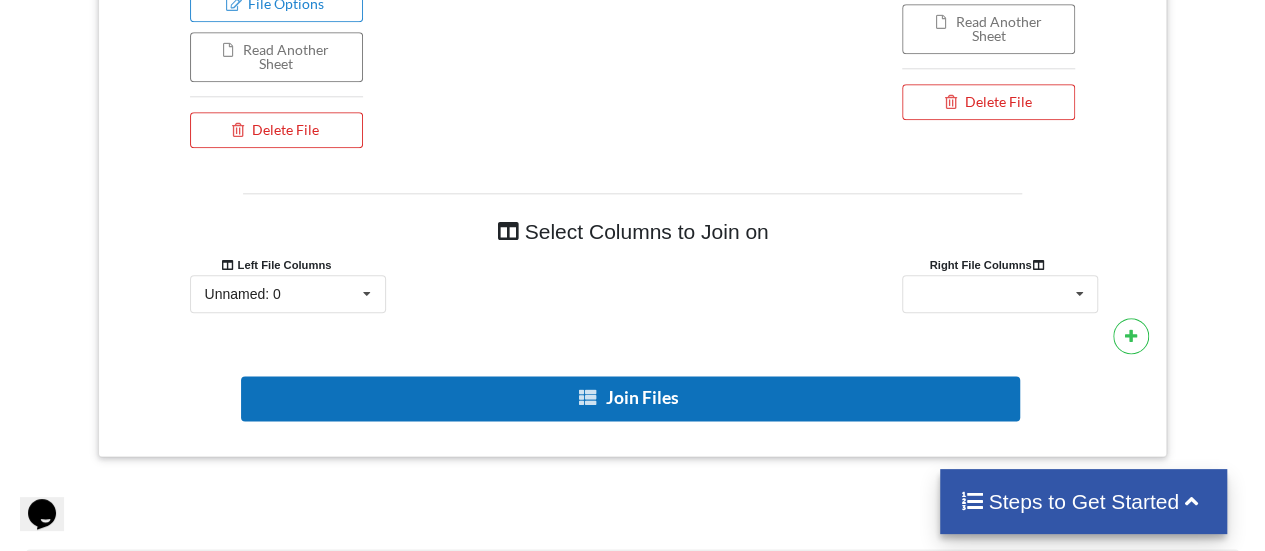 click on "Join Files" at bounding box center (630, 398) 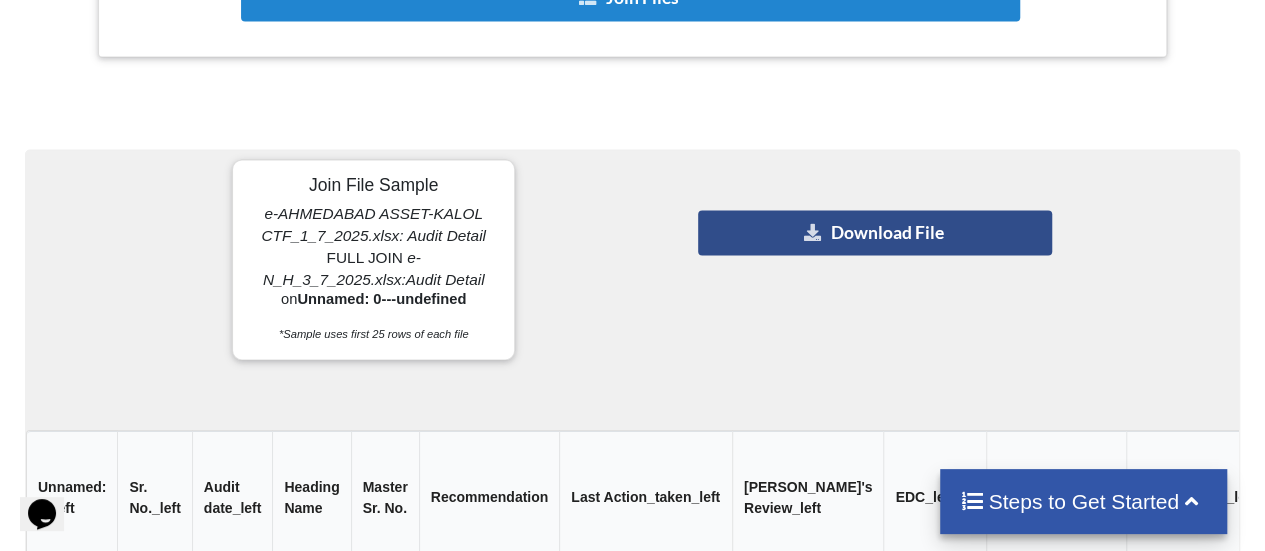click on "Download File" at bounding box center (875, 232) 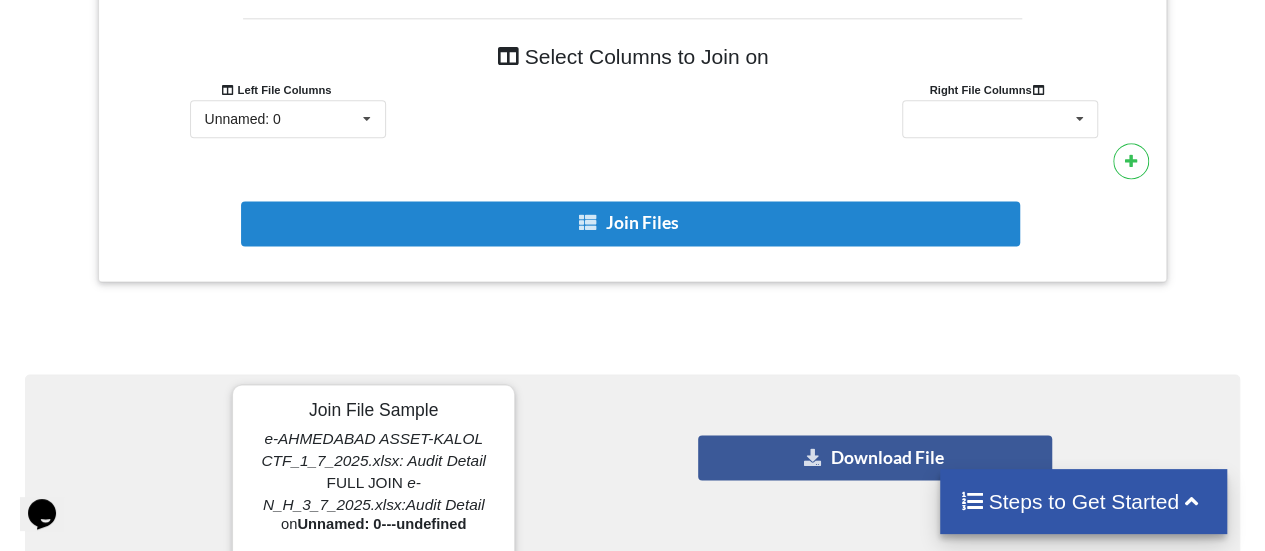 scroll, scrollTop: 1340, scrollLeft: 0, axis: vertical 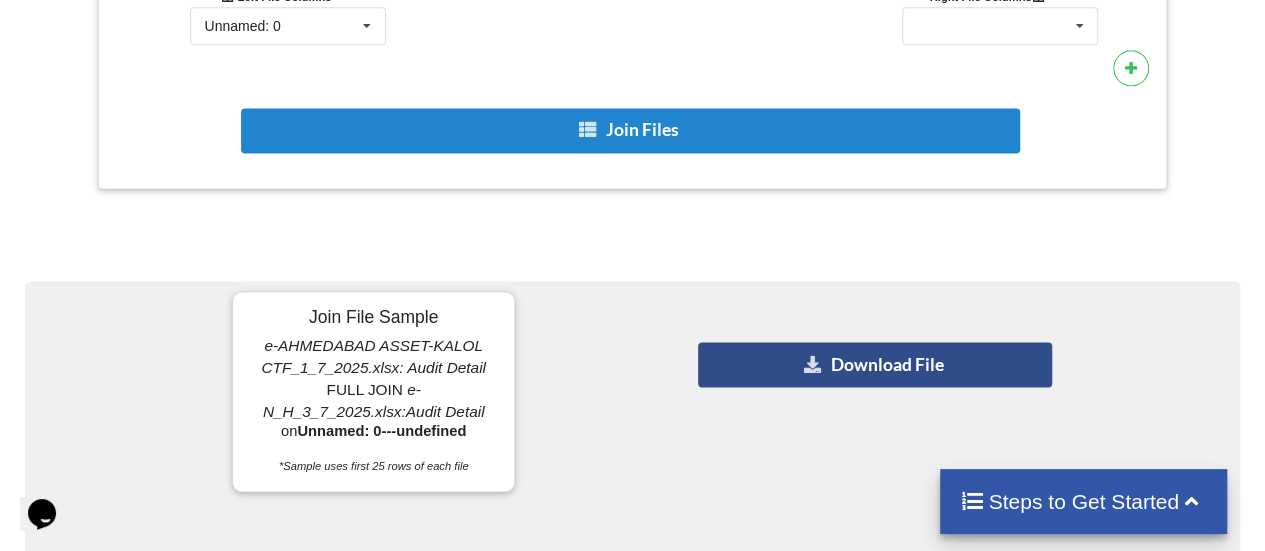 click on "Download File" at bounding box center [875, 364] 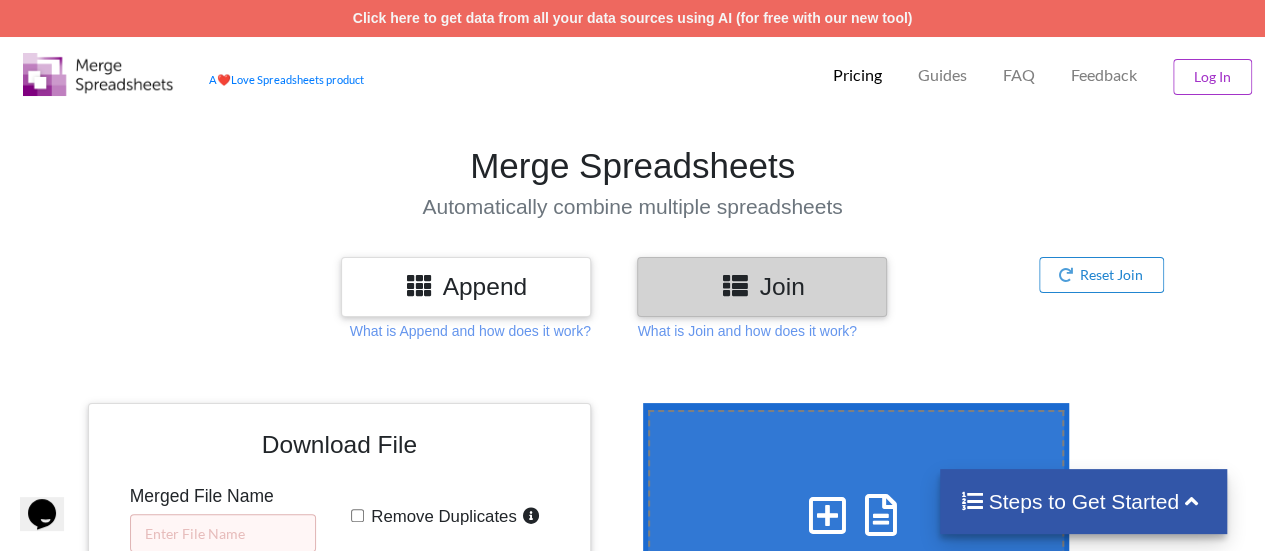 scroll, scrollTop: 100, scrollLeft: 0, axis: vertical 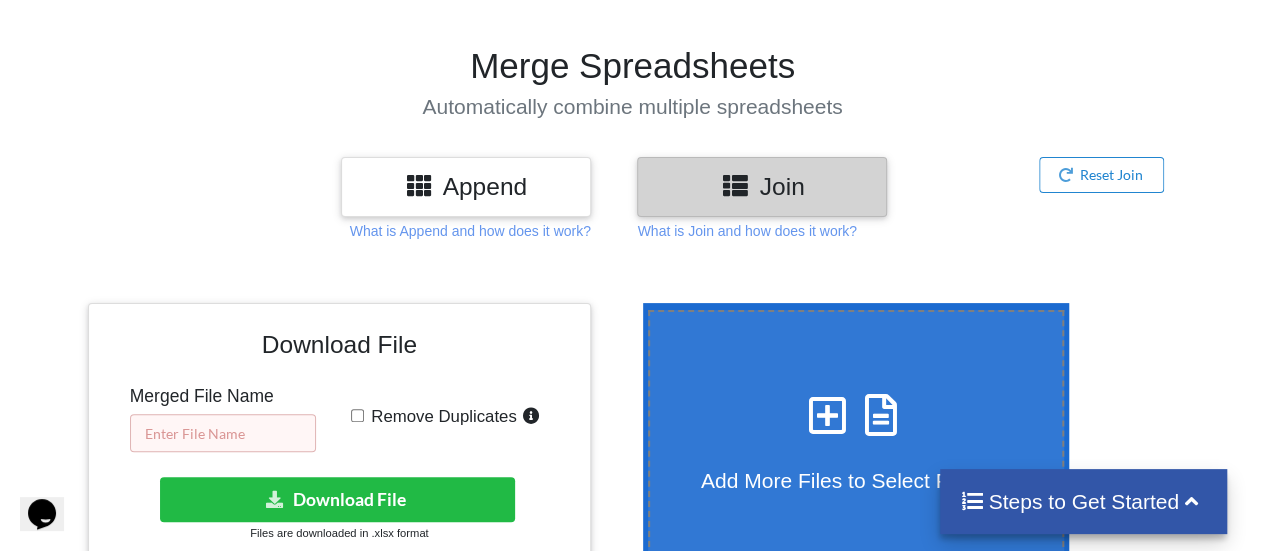 click at bounding box center (223, 433) 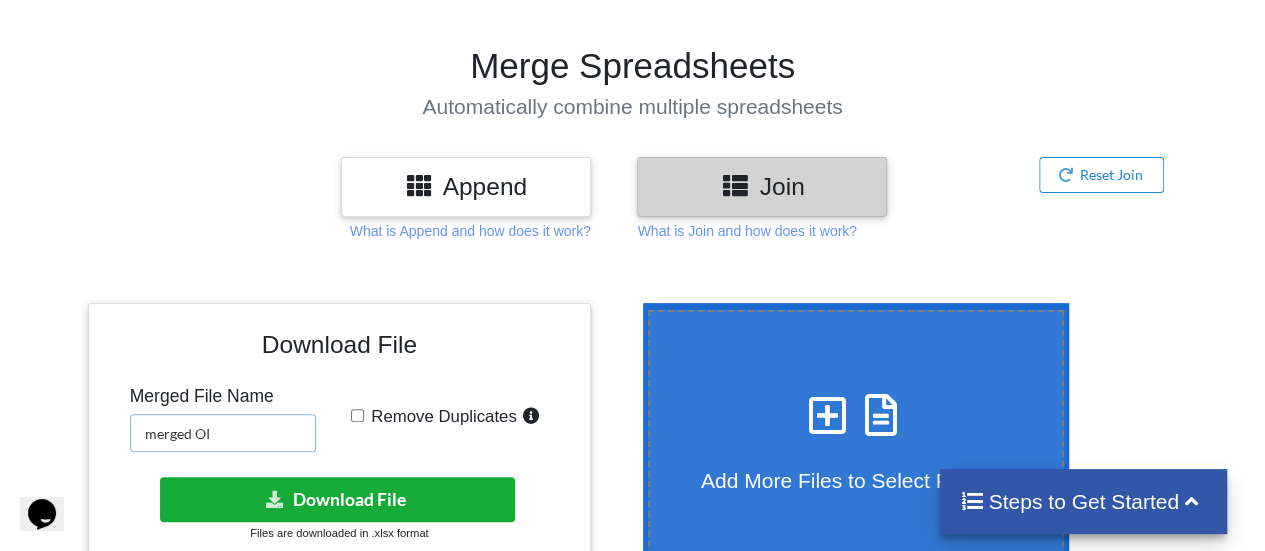 type on "merged OI" 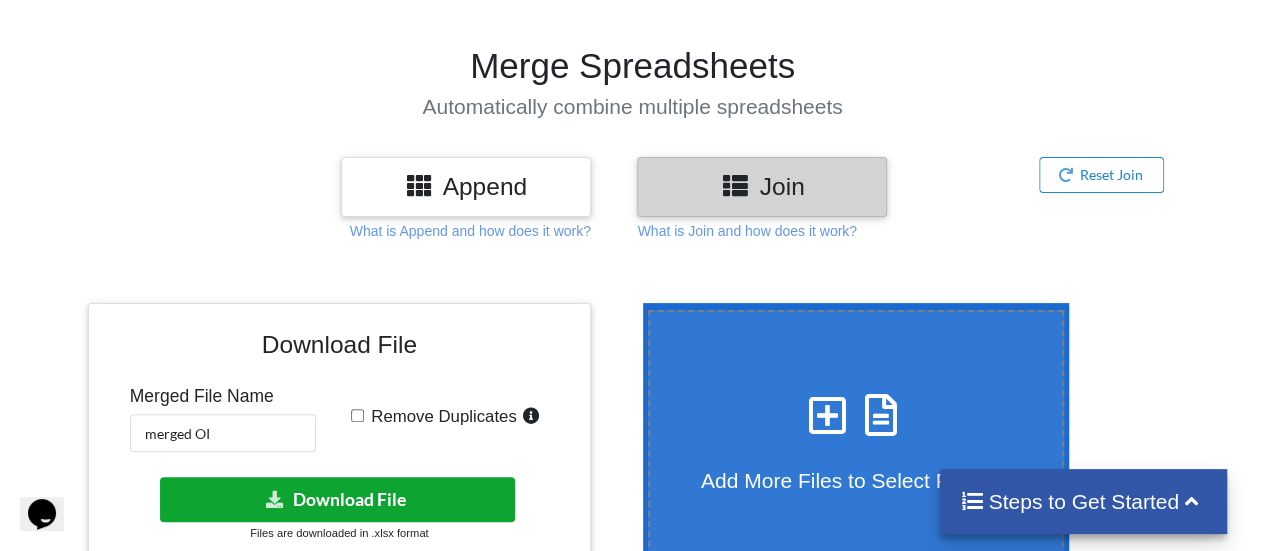 click on "Download File" at bounding box center (337, 499) 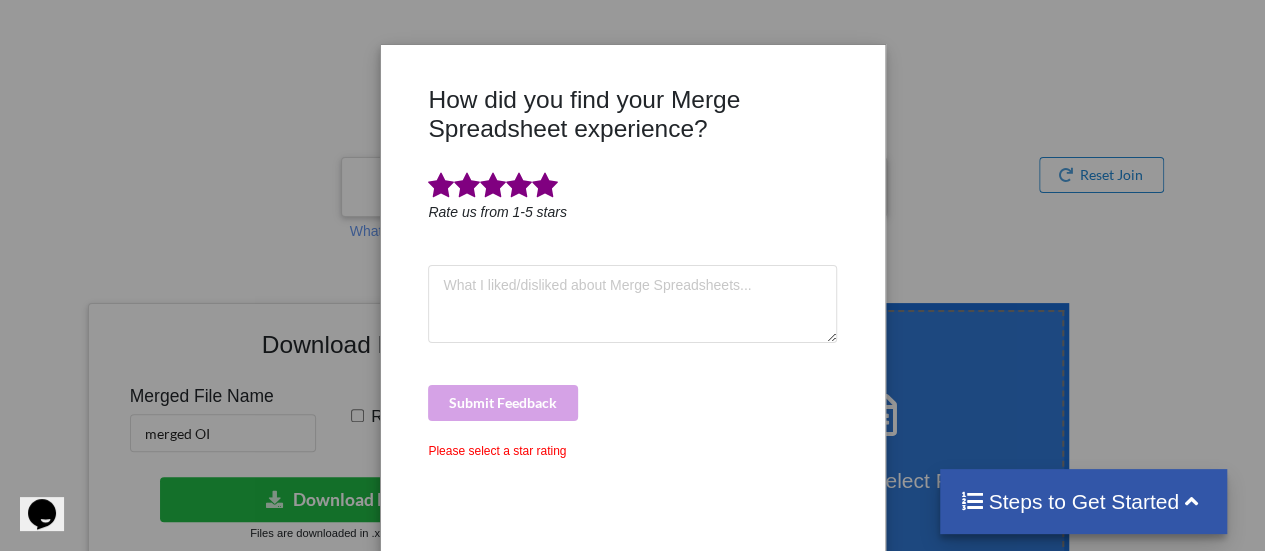 drag, startPoint x: 546, startPoint y: 187, endPoint x: 548, endPoint y: 200, distance: 13.152946 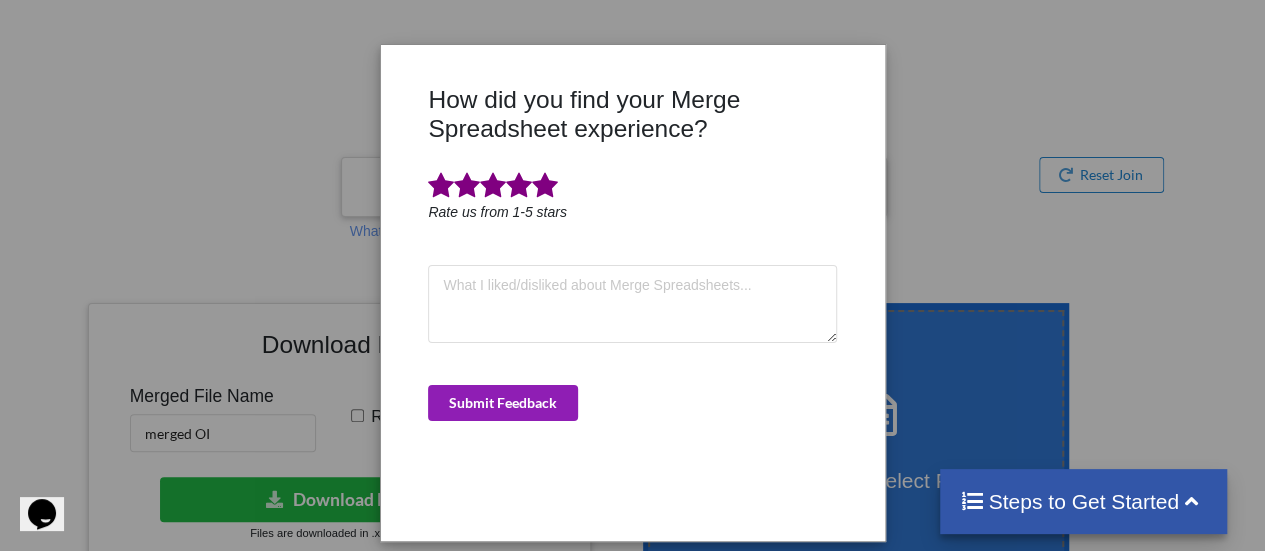 click on "Submit Feedback" at bounding box center [503, 403] 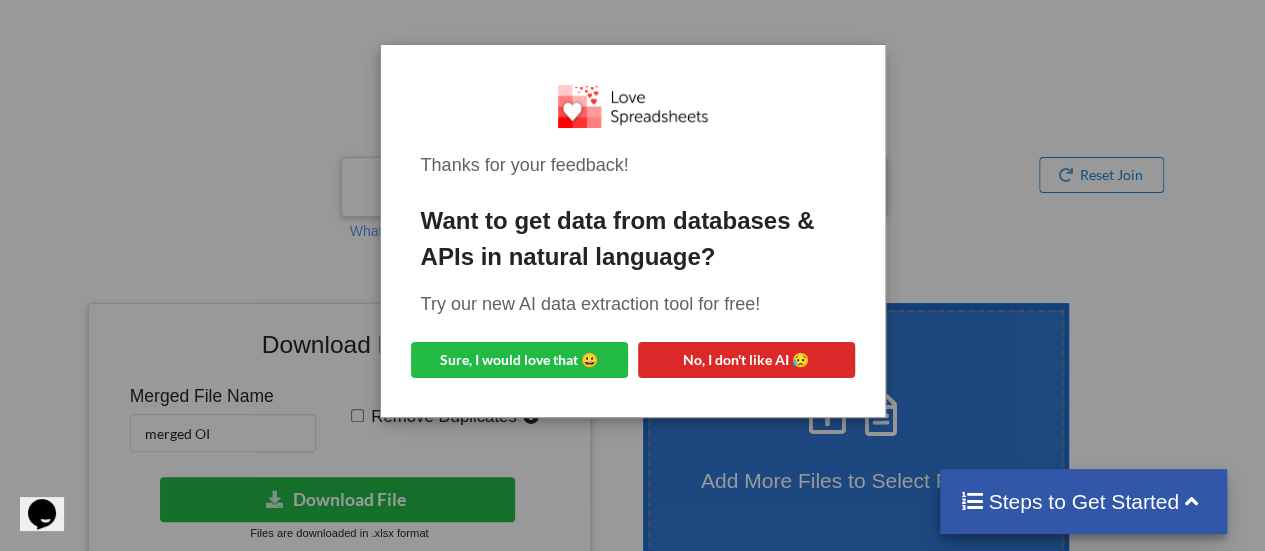 click on "Thanks for your feedback! Want to get data from databases & APIs in natural language? Try our new AI data extraction tool for free! Sure, I would love that 😀 No, I don't like AI 😥" at bounding box center (632, 275) 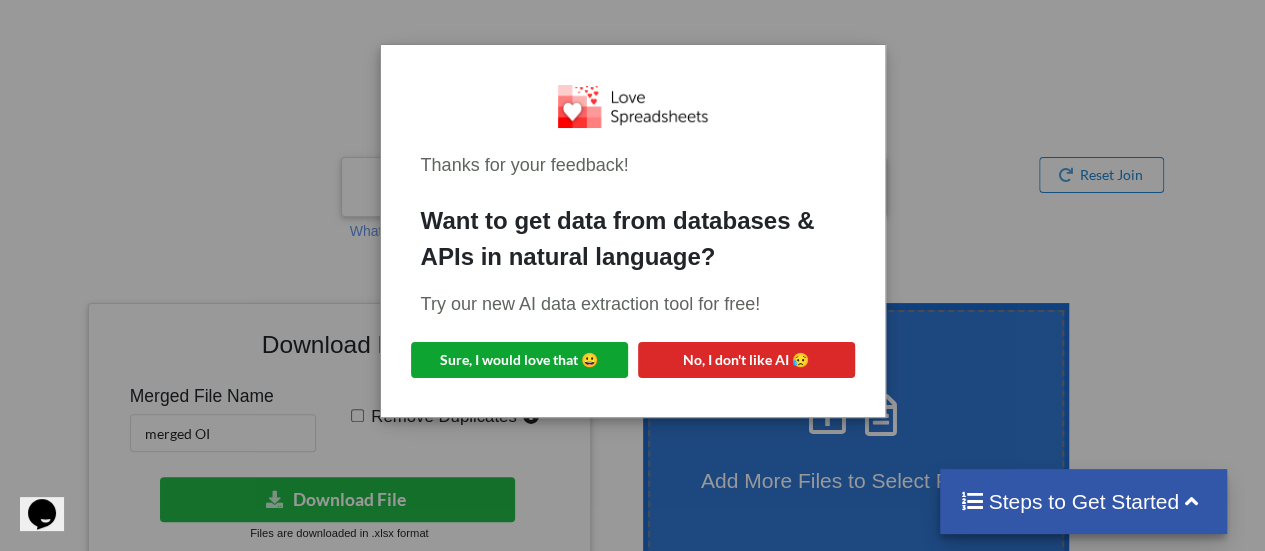 click on "Sure, I would love that 😀" at bounding box center (519, 360) 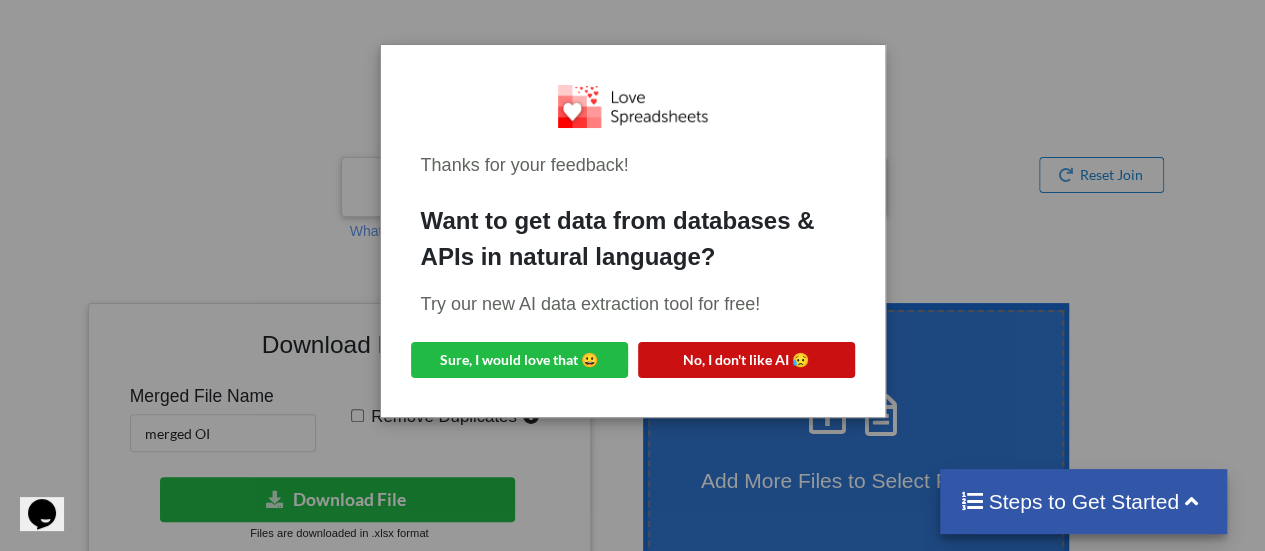 click on "No, I don't like AI 😥" at bounding box center [746, 360] 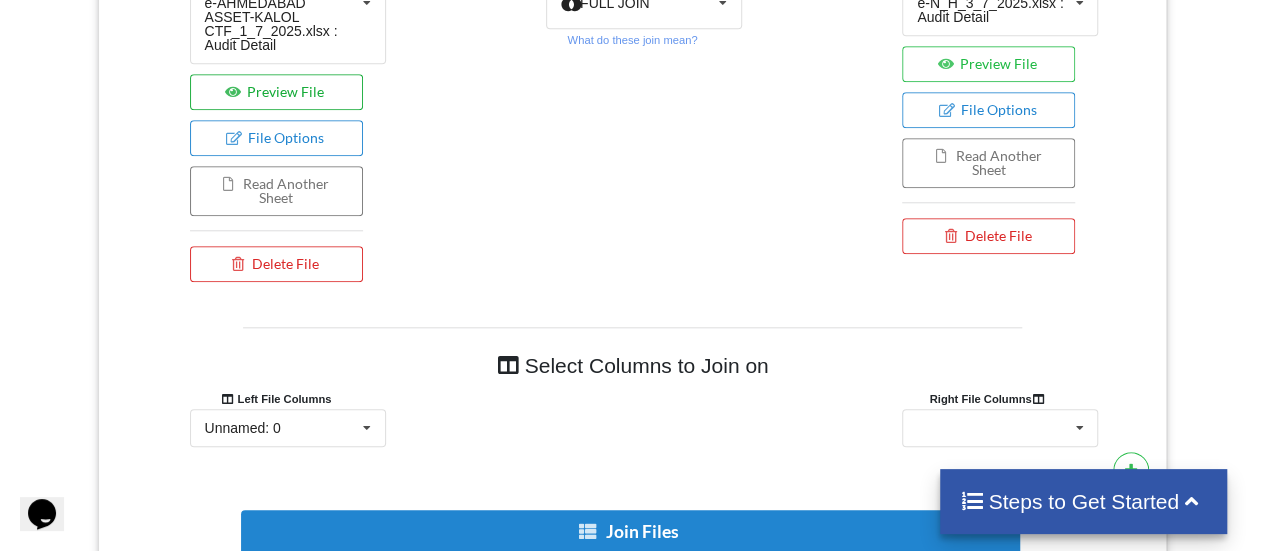 scroll, scrollTop: 700, scrollLeft: 0, axis: vertical 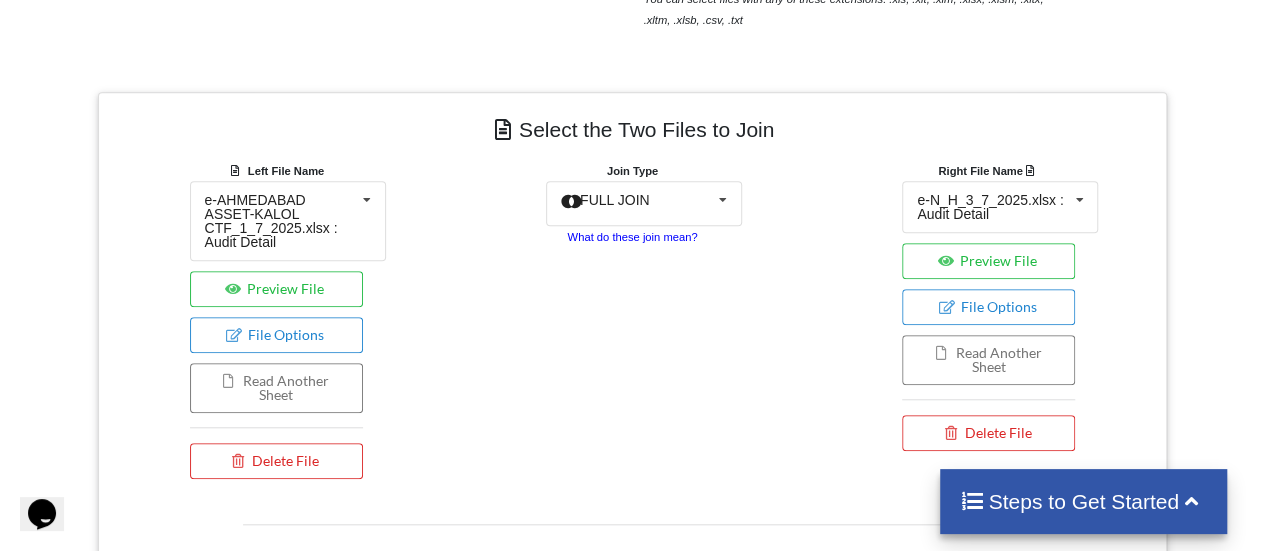 click on "What do these join mean?" at bounding box center [632, 237] 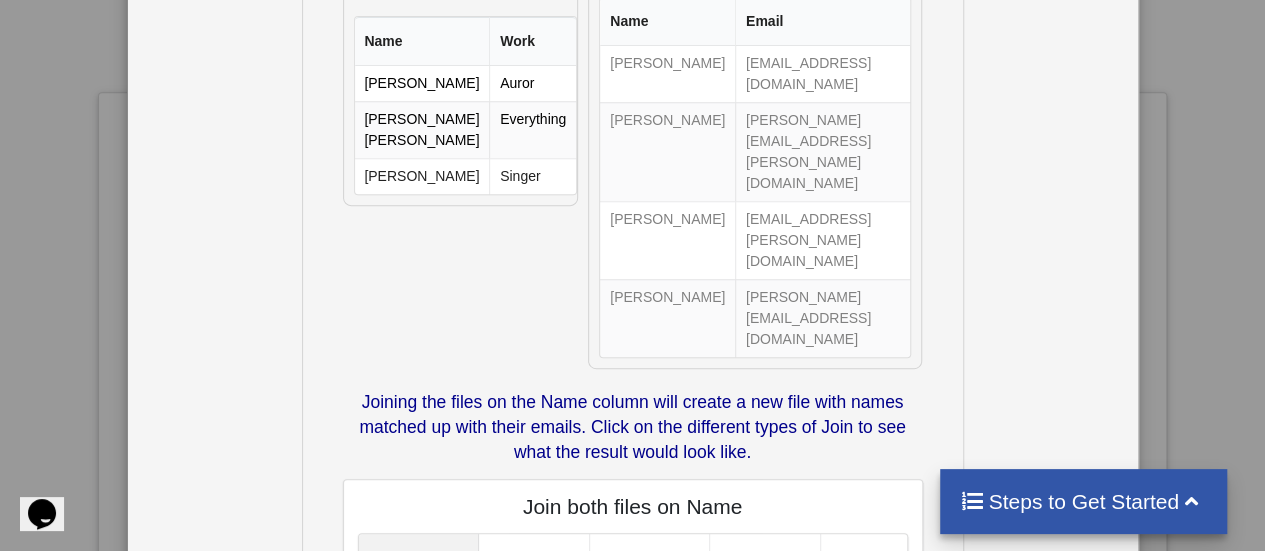 scroll, scrollTop: 500, scrollLeft: 0, axis: vertical 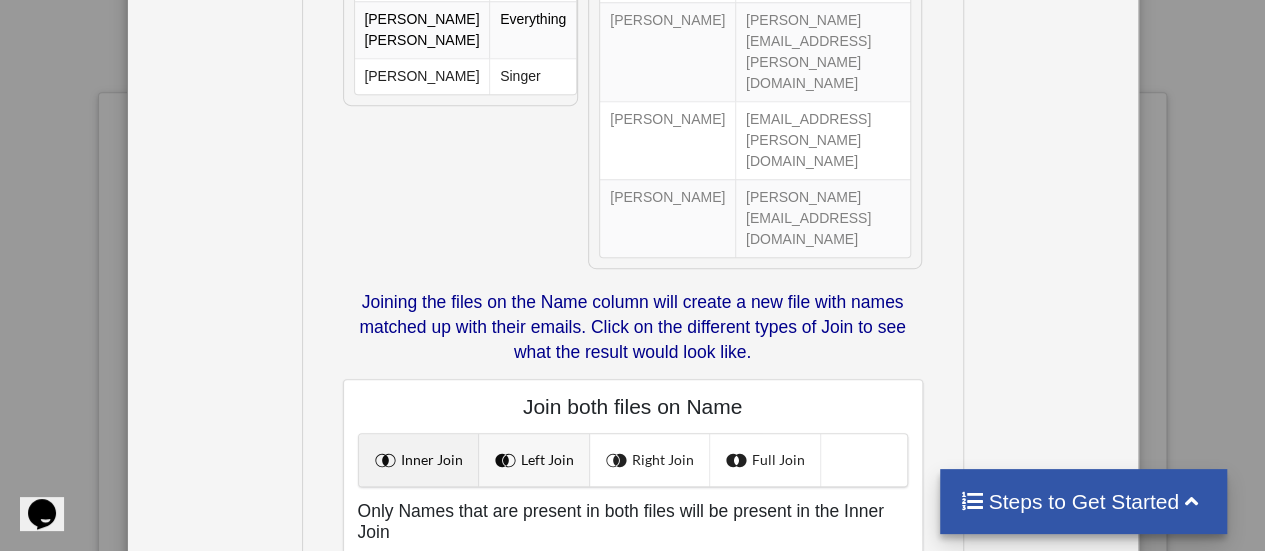 click on "Left Join" at bounding box center (534, 460) 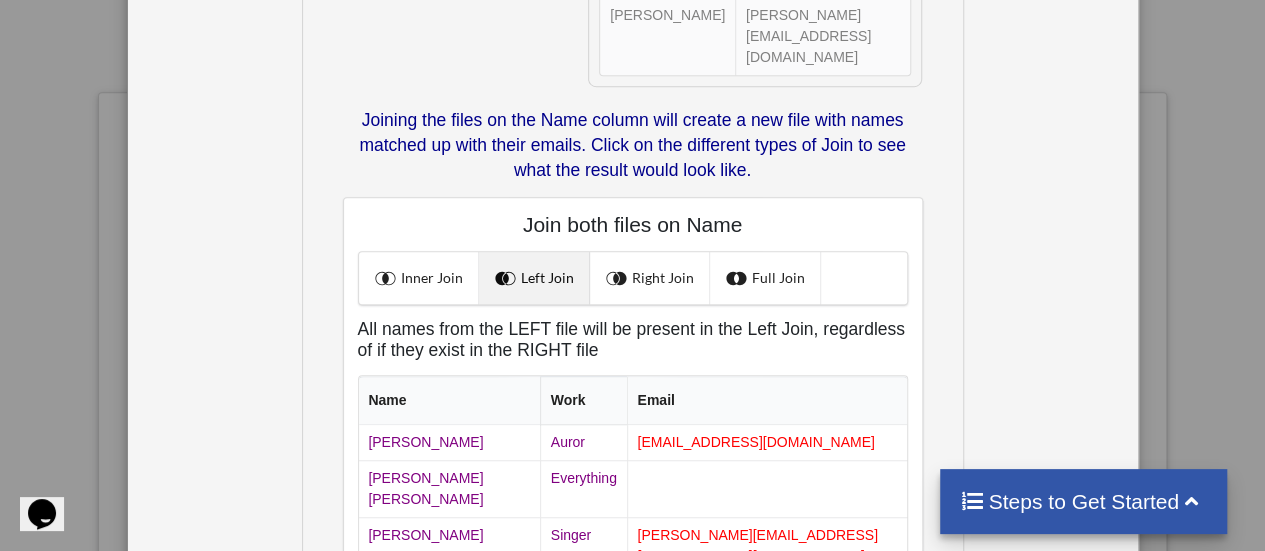 scroll, scrollTop: 582, scrollLeft: 0, axis: vertical 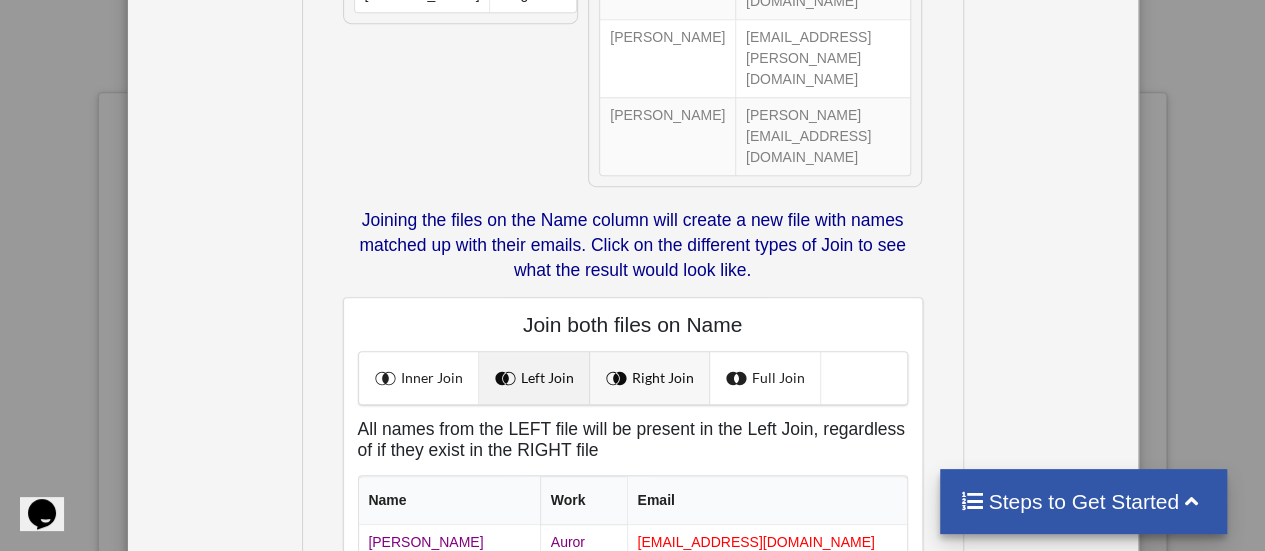 click on "Right Join" at bounding box center [650, 378] 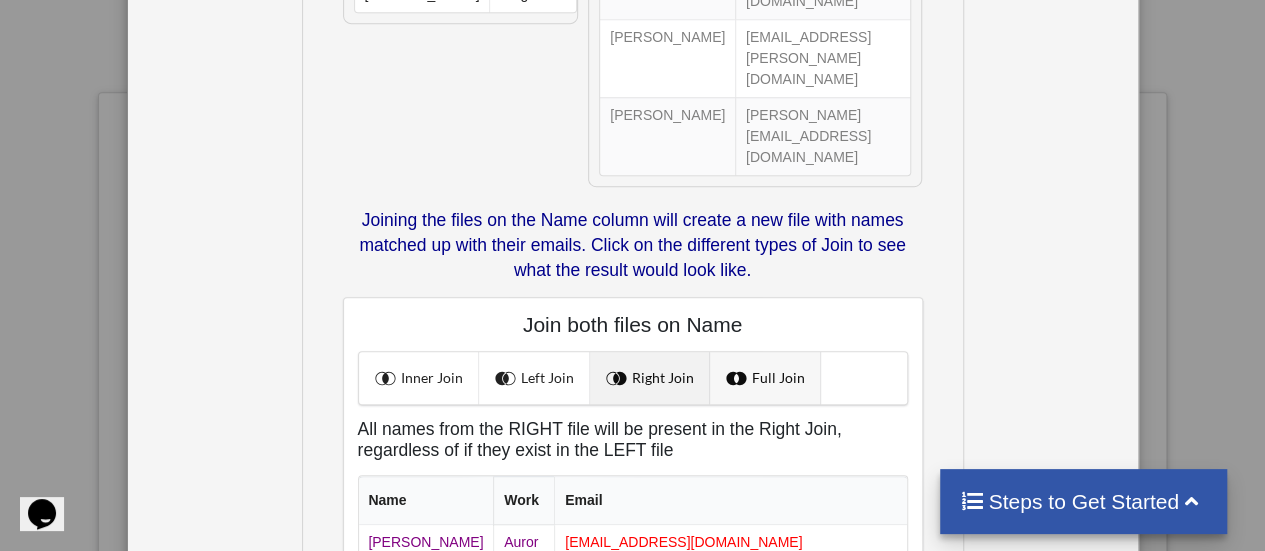 click on "Full Join" at bounding box center (765, 378) 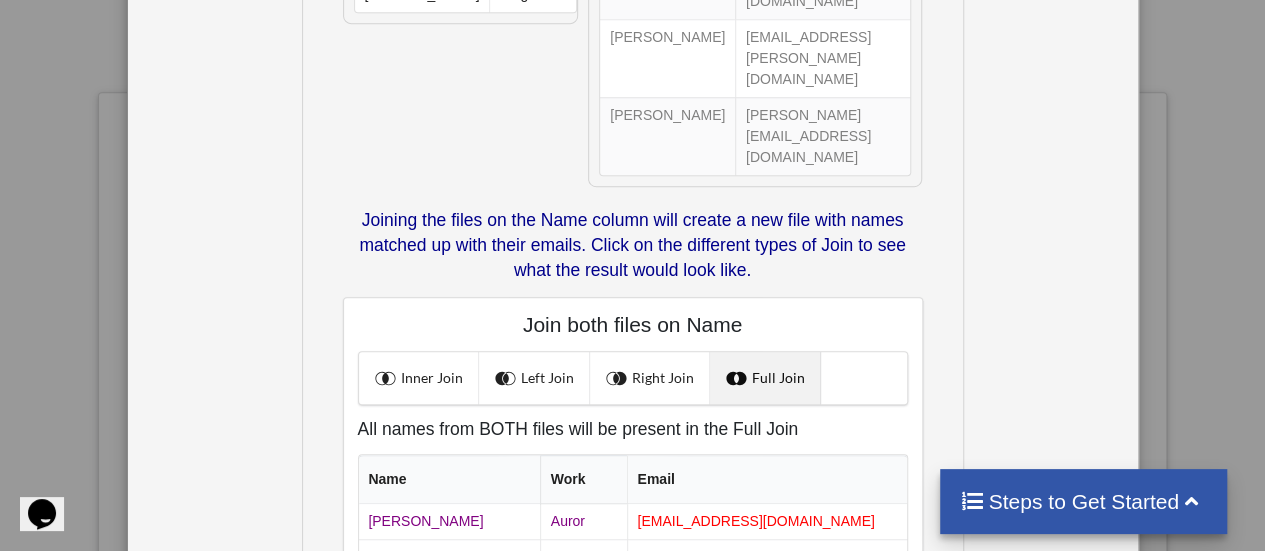 scroll, scrollTop: 0, scrollLeft: 0, axis: both 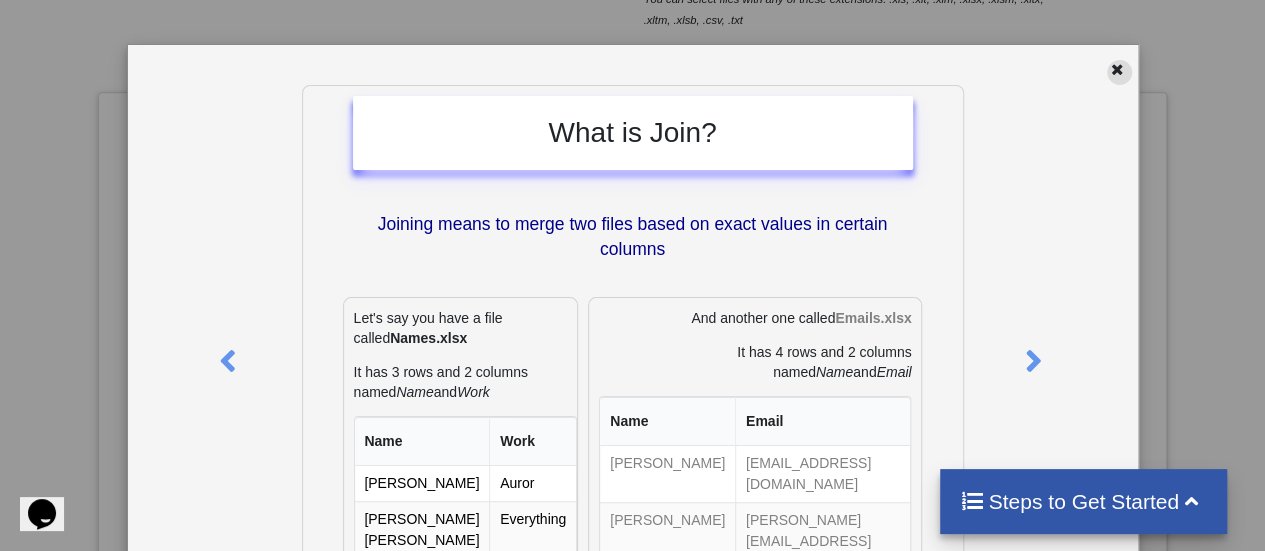 click at bounding box center (1119, 72) 